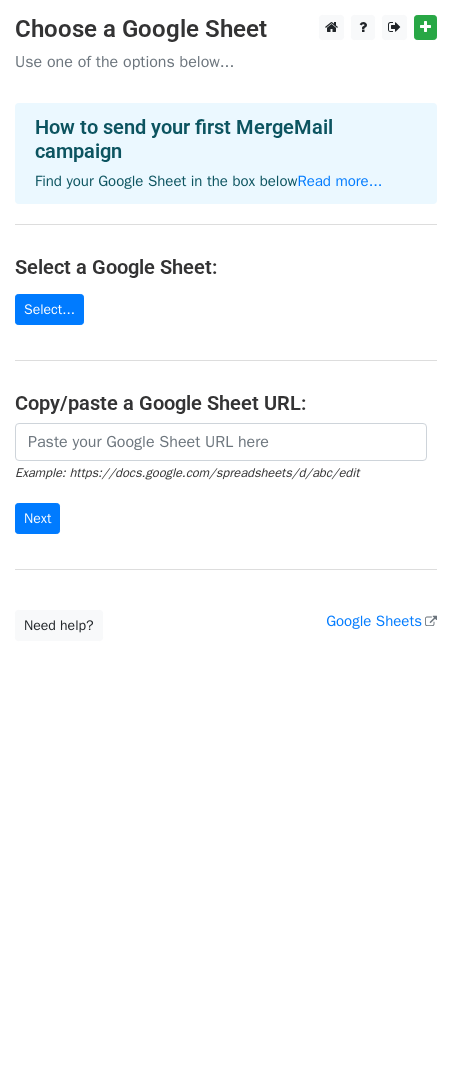 scroll, scrollTop: 0, scrollLeft: 0, axis: both 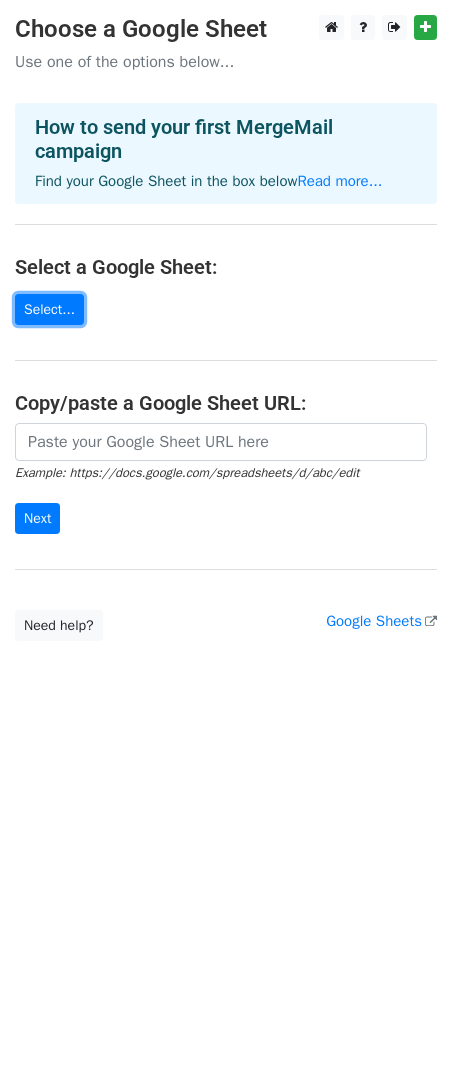click on "Select..." at bounding box center (49, 309) 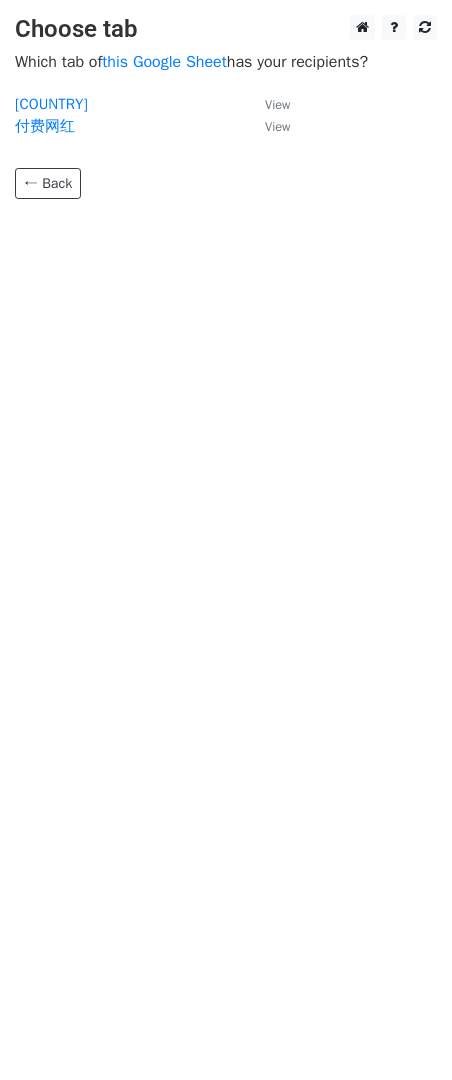 scroll, scrollTop: 0, scrollLeft: 0, axis: both 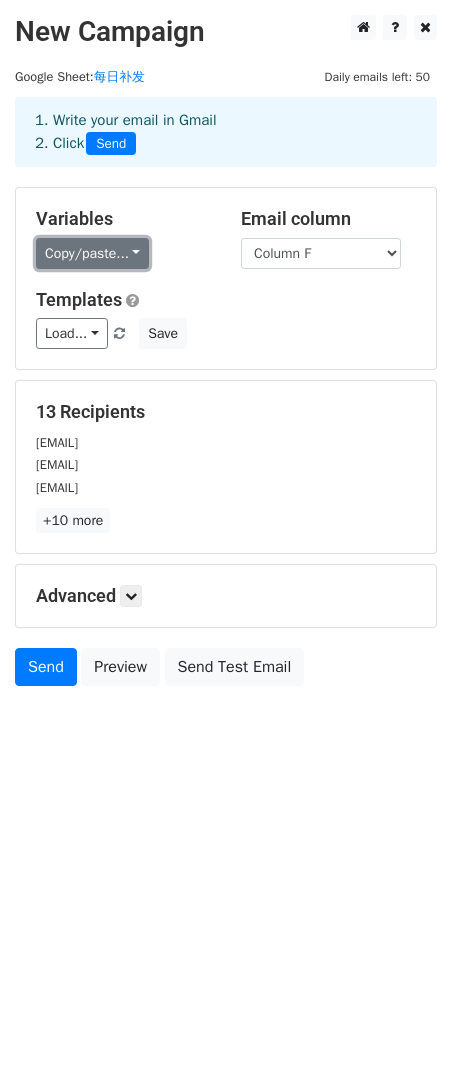click on "Copy/paste..." at bounding box center (92, 253) 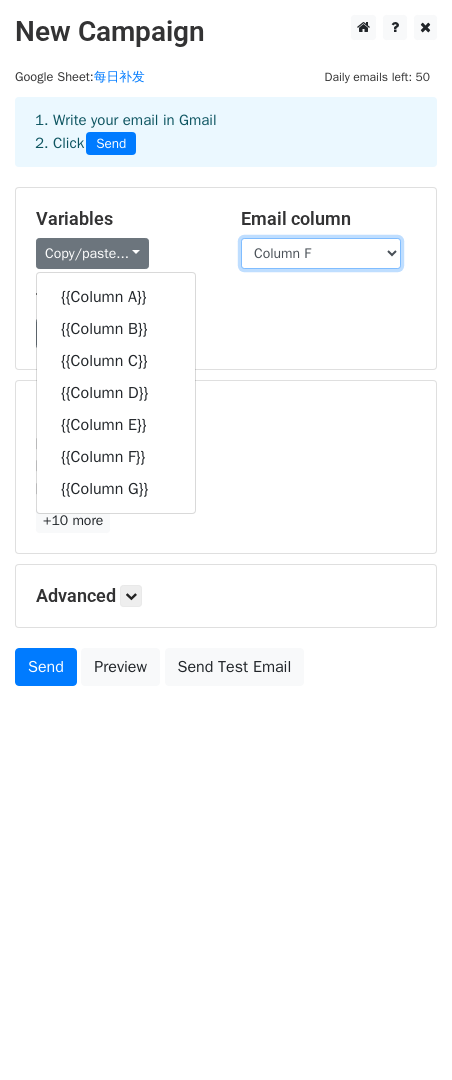 click on "Column A
Column B
Column C
Column D
Column E
Column F
Column G" at bounding box center [321, 253] 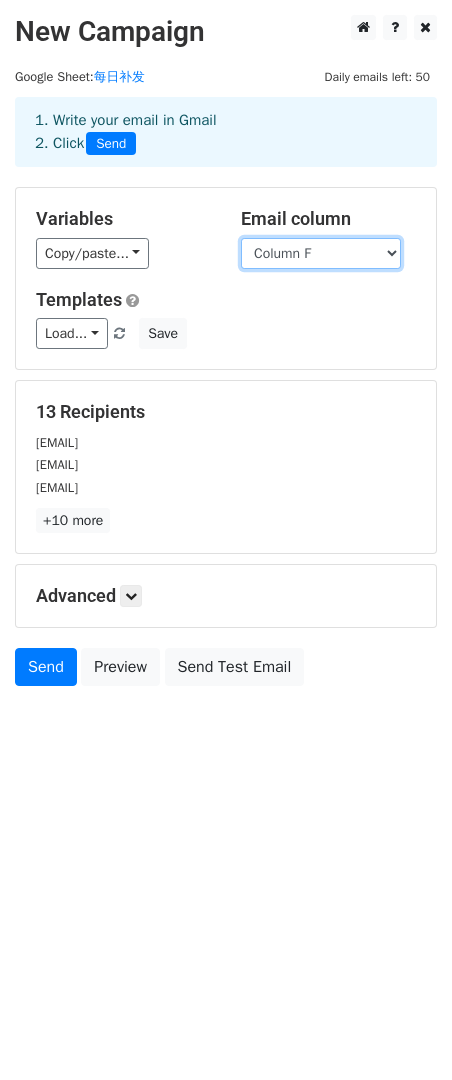 click on "Column A
Column B
Column C
Column D
Column E
Column F
Column G" at bounding box center (321, 253) 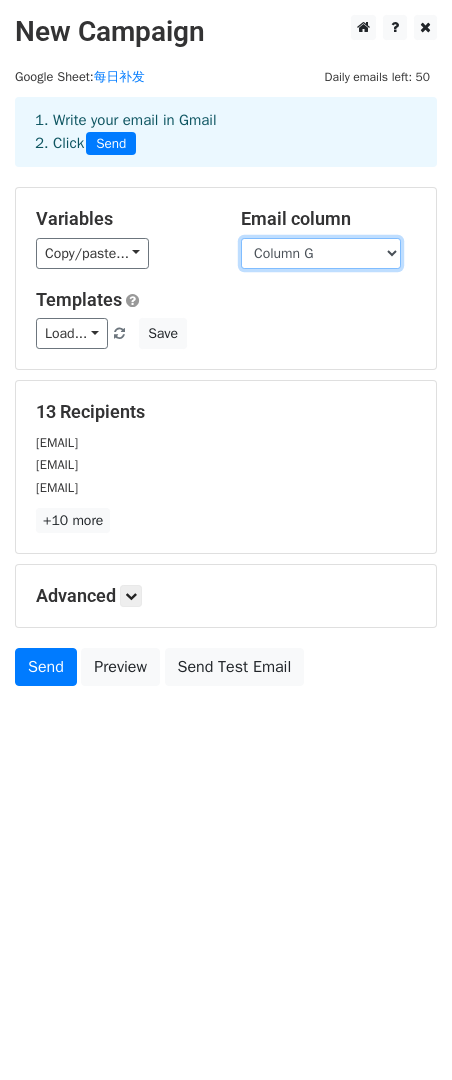click on "Column A
Column B
Column C
Column D
Column E
Column F
Column G" at bounding box center (321, 253) 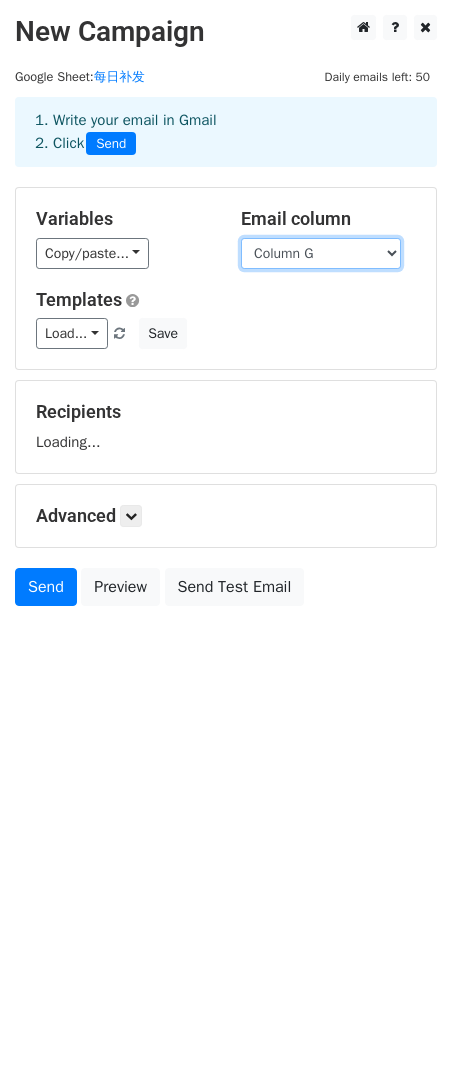 click on "Column A
Column B
Column C
Column D
Column E
Column F
Column G" at bounding box center (321, 253) 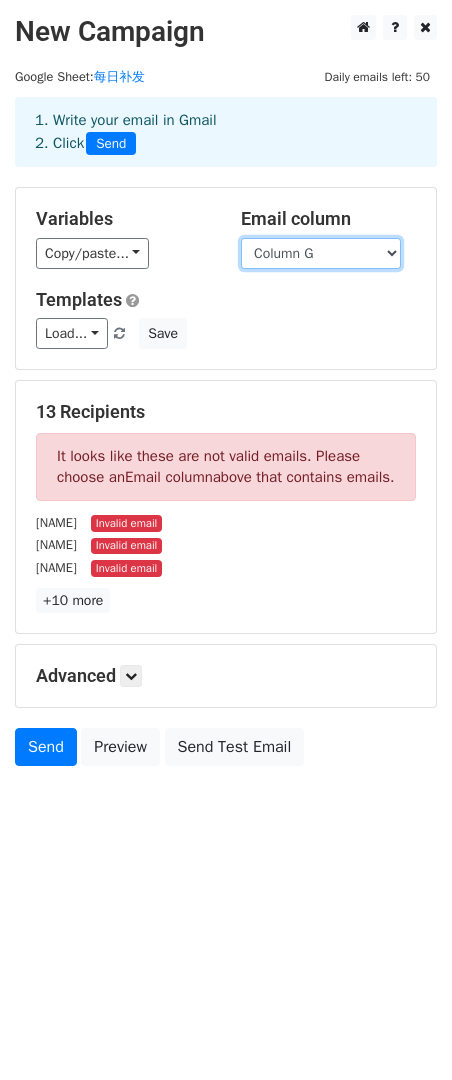 select on "Column F" 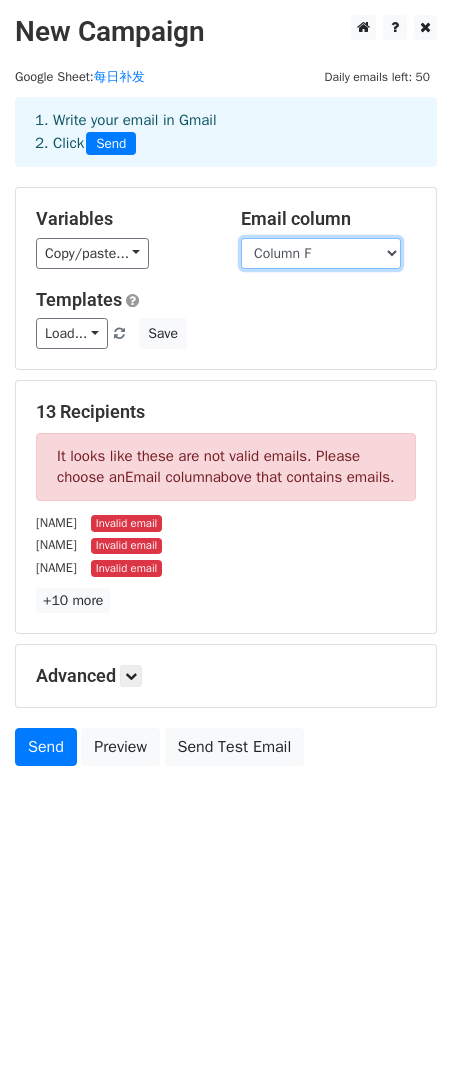 click on "Column A
Column B
Column C
Column D
Column E
Column F
Column G" at bounding box center [321, 253] 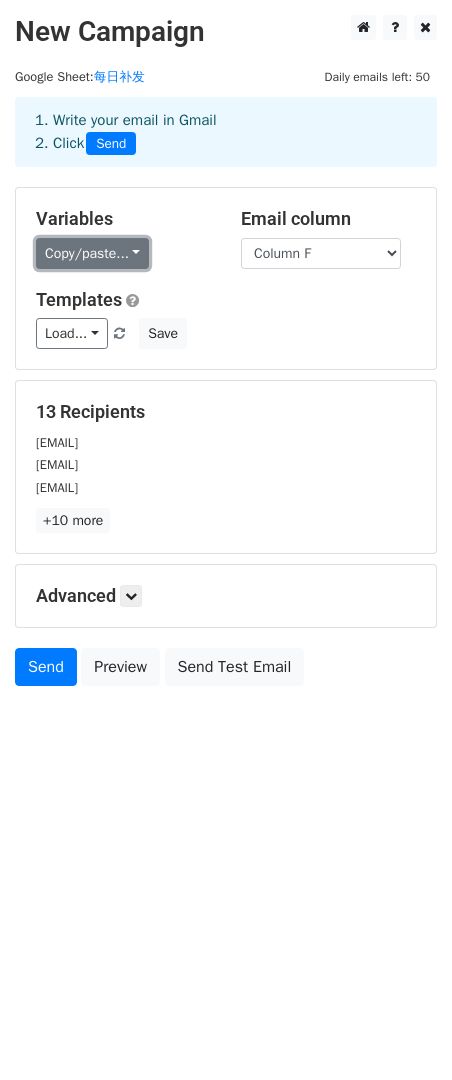click on "Copy/paste..." at bounding box center (92, 253) 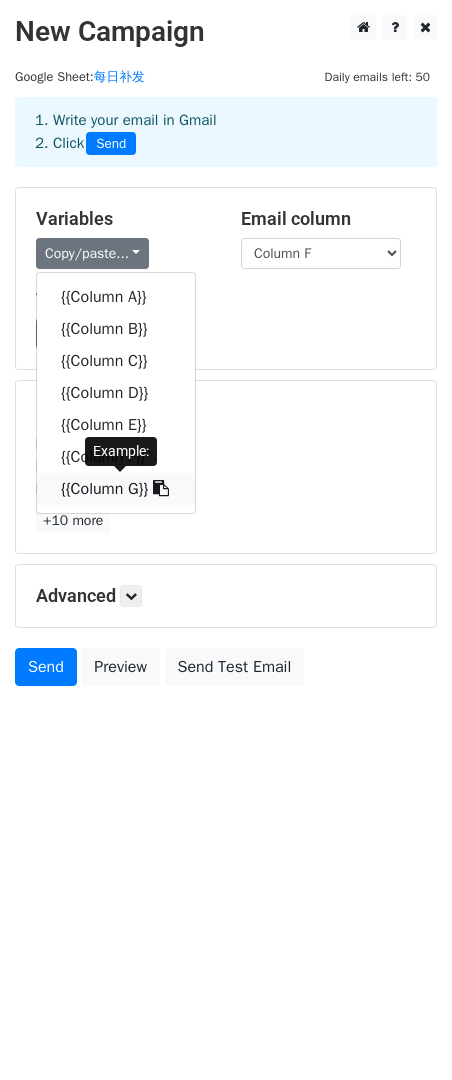 click on "{{Column G}}" at bounding box center (116, 489) 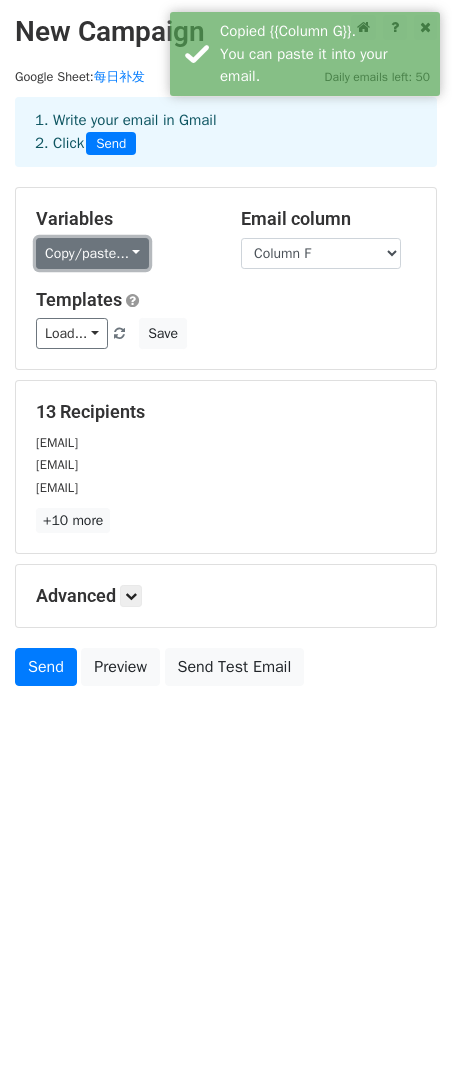 click on "Copy/paste..." at bounding box center (92, 253) 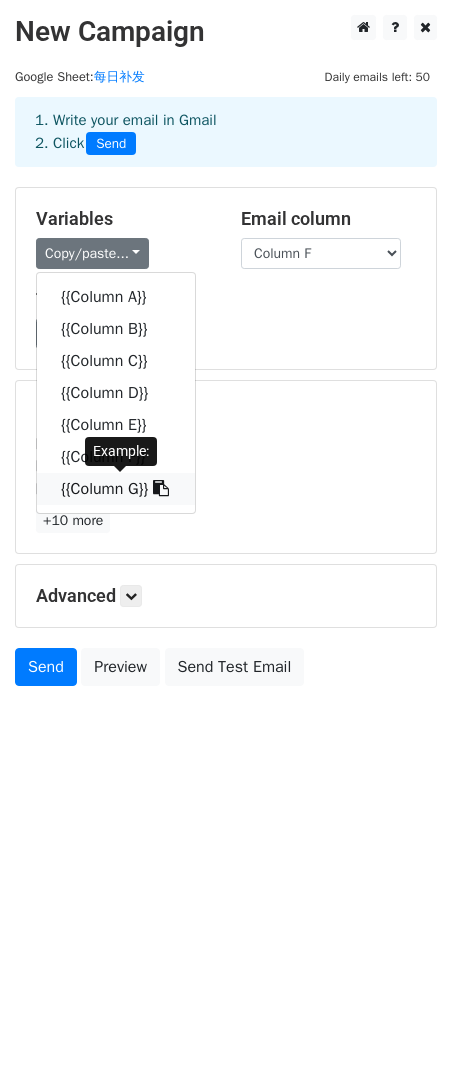 click on "{{Column G}}" at bounding box center (116, 489) 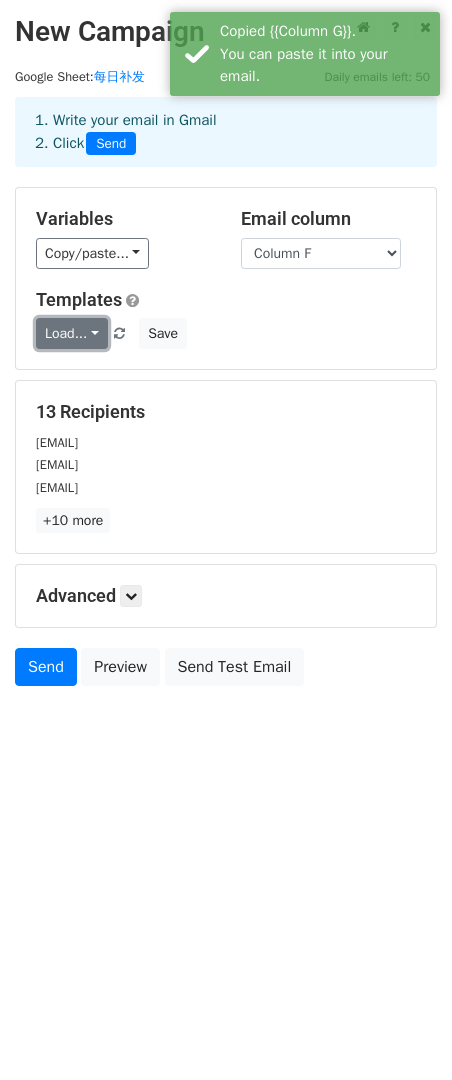 click on "Load..." at bounding box center [72, 333] 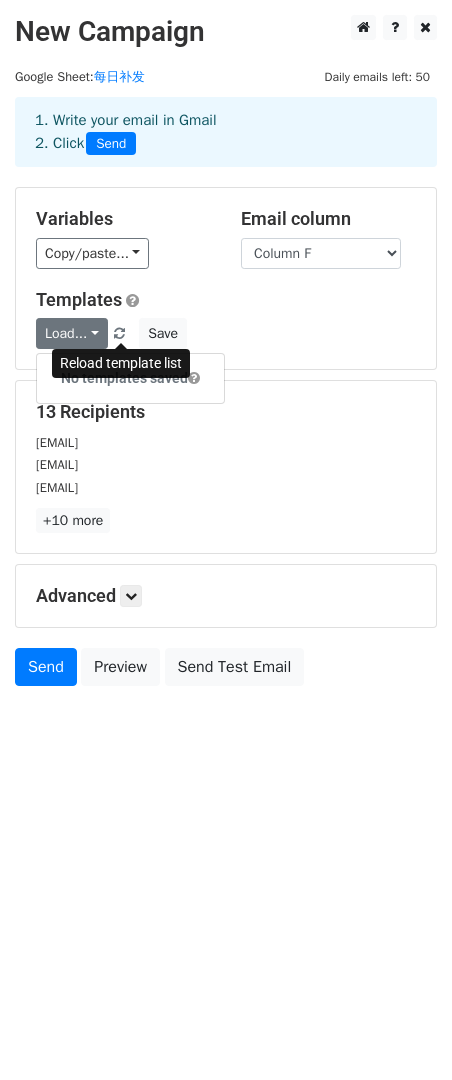 click at bounding box center (120, 334) 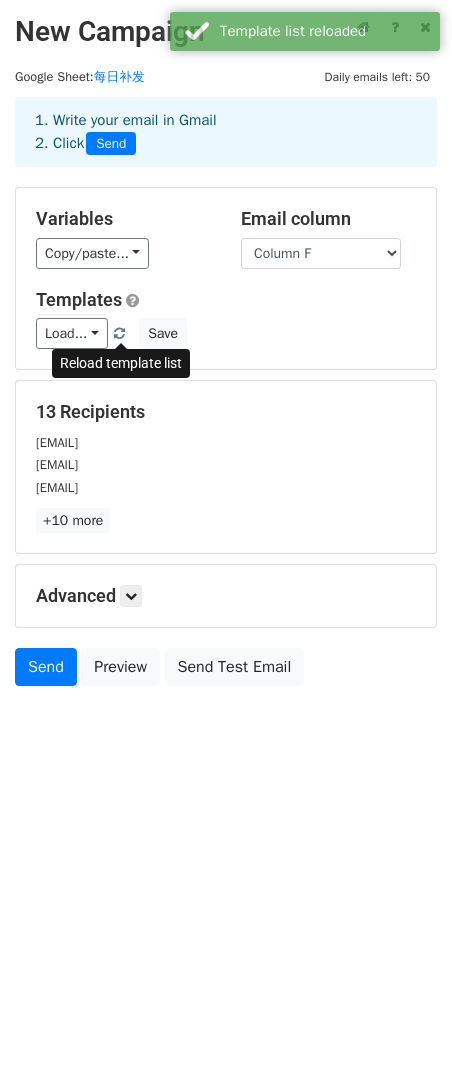click at bounding box center (120, 334) 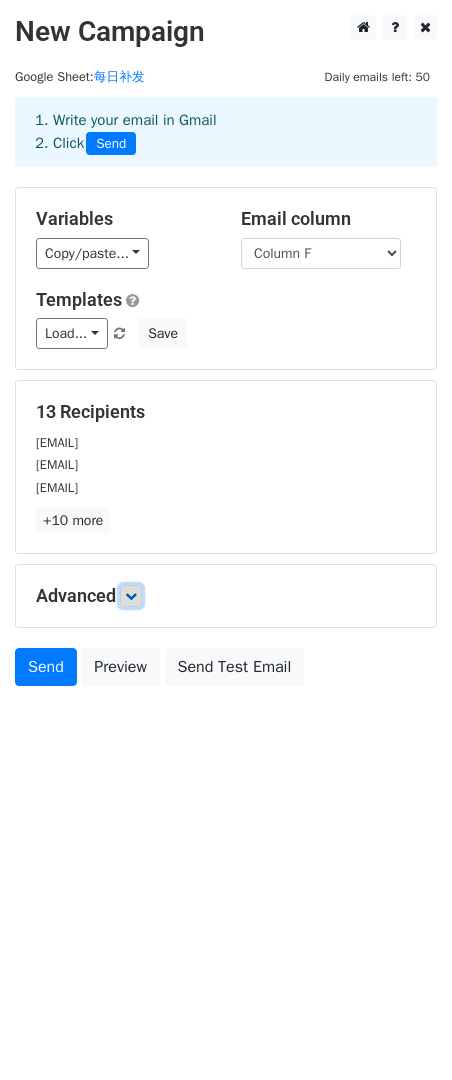 click at bounding box center [131, 596] 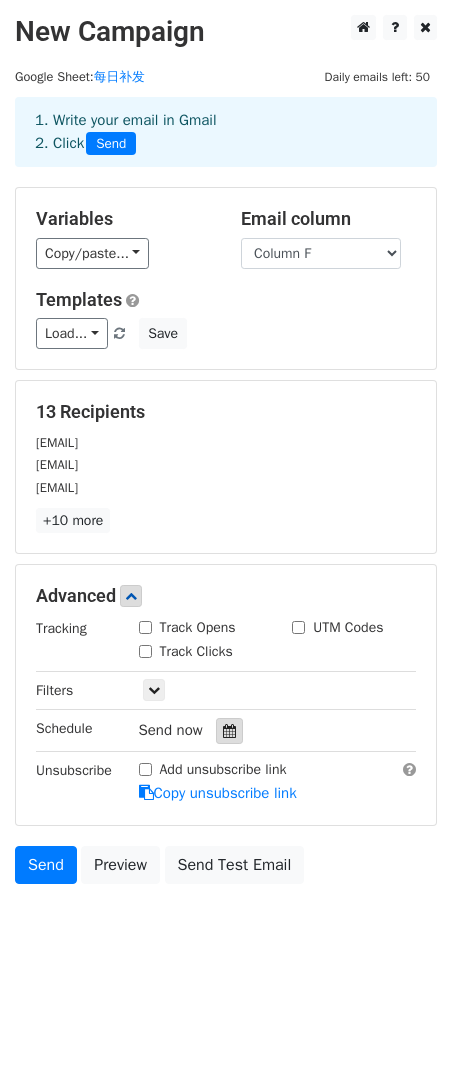 click at bounding box center [229, 731] 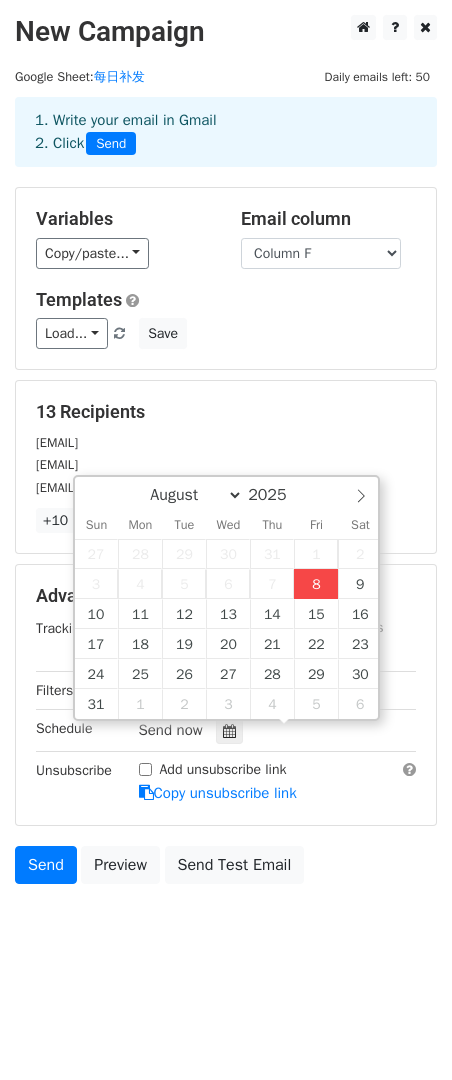 type on "2025-08-08 14:17" 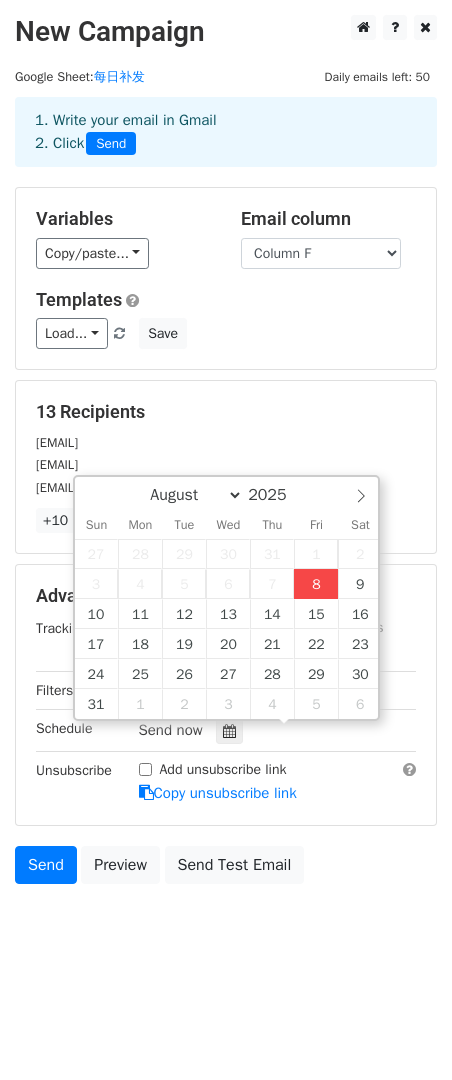 type on "02" 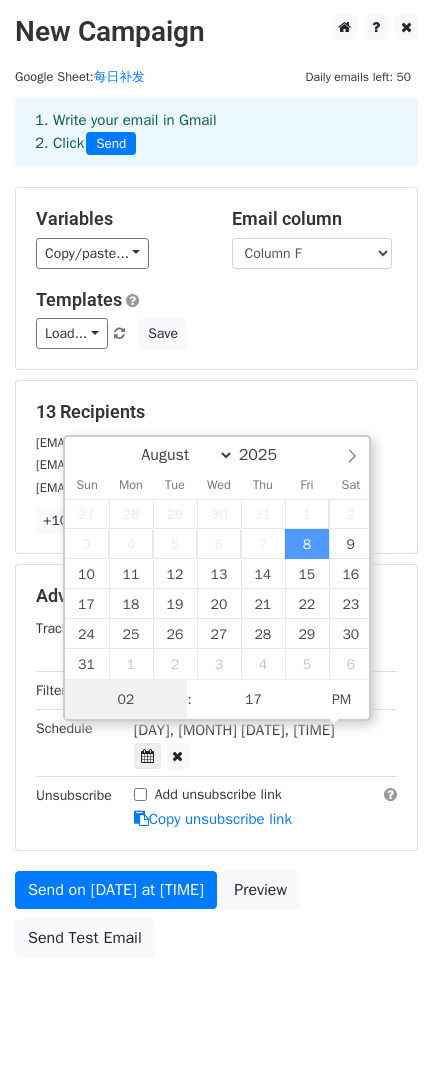 scroll, scrollTop: 1, scrollLeft: 0, axis: vertical 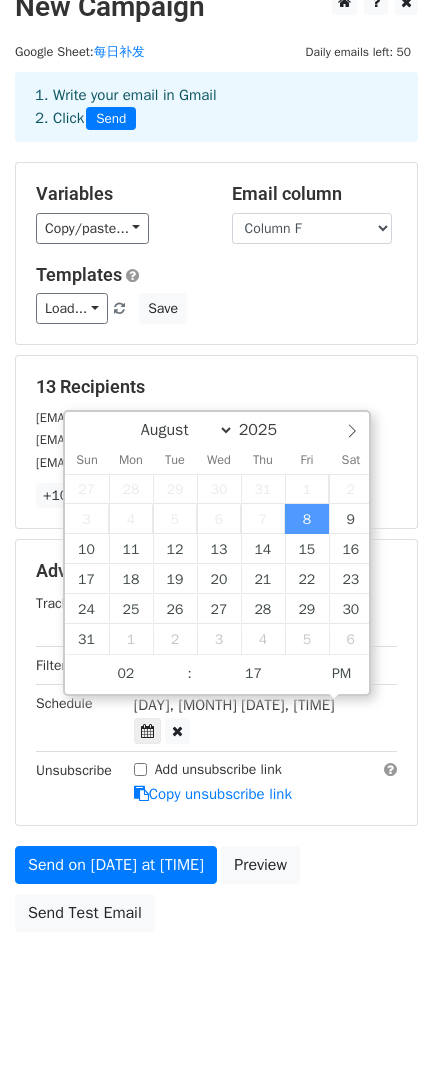 click on "Variables
Copy/paste...
{{Column A}}
{{Column B}}
{{Column C}}
{{Column D}}
{{Column E}}
{{Column F}}
{{Column G}}
Email column
Column A
Column B
Column C
Column D
Column E
Column F
Column G
Templates
Load...
No templates saved
Save
13 Recipients
clairealmondd@gmail.com
Yuungalimgmt@gmail.com
mbslagel03@gmail.com
+10 more
13 Recipients
×
clairealmondd@gmail.com
Yuungalimgmt@gmail.com
mbslagel03@gmail.com
juliesbeautybydesign@gmail.com
mandyscollabs@gmail.com
maryam_alnasiri@yahoo.com
flavia@clementinegroup.co
Peytonsama@grail-talent.com
leahleclerc@thesociablesociety.com
kensteam@unitedtalent.com
Covarrubiasleslie12@gmail.com
genevieveparisi@thedigitaldept.com
Melissamurdick@neonroseagency.com
Close" at bounding box center [216, 552] 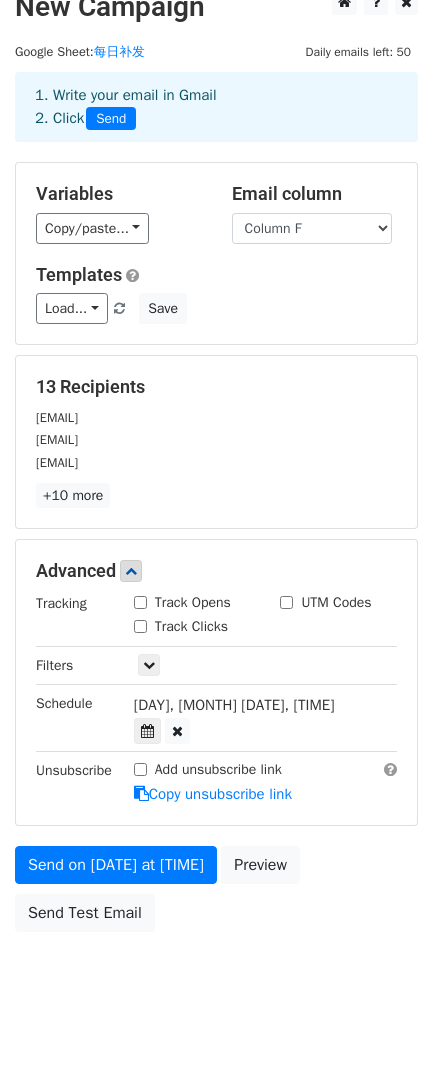 scroll, scrollTop: 0, scrollLeft: 0, axis: both 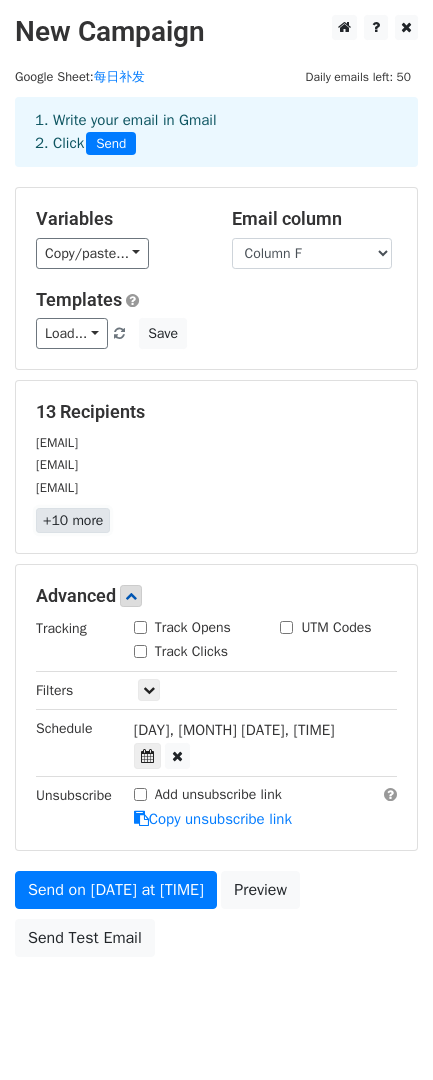click on "+10 more" at bounding box center [73, 520] 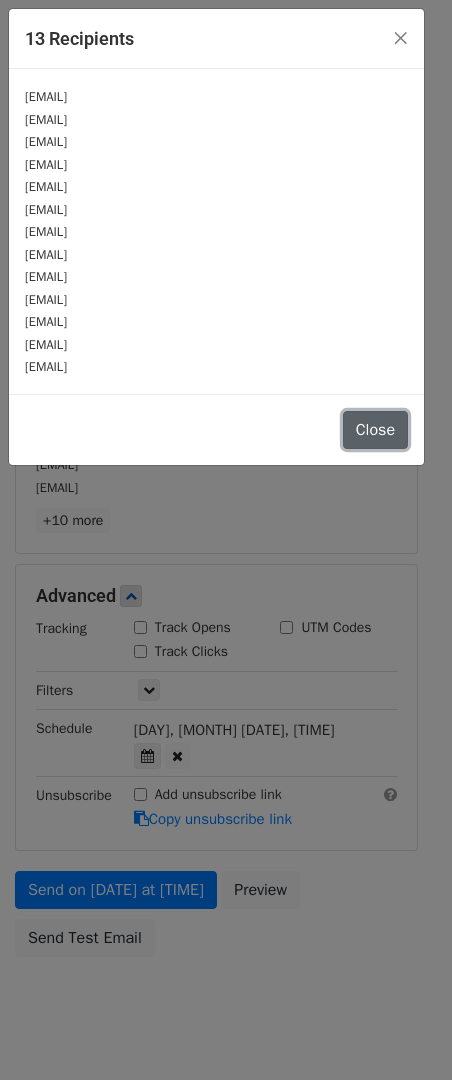 click on "Close" at bounding box center [375, 430] 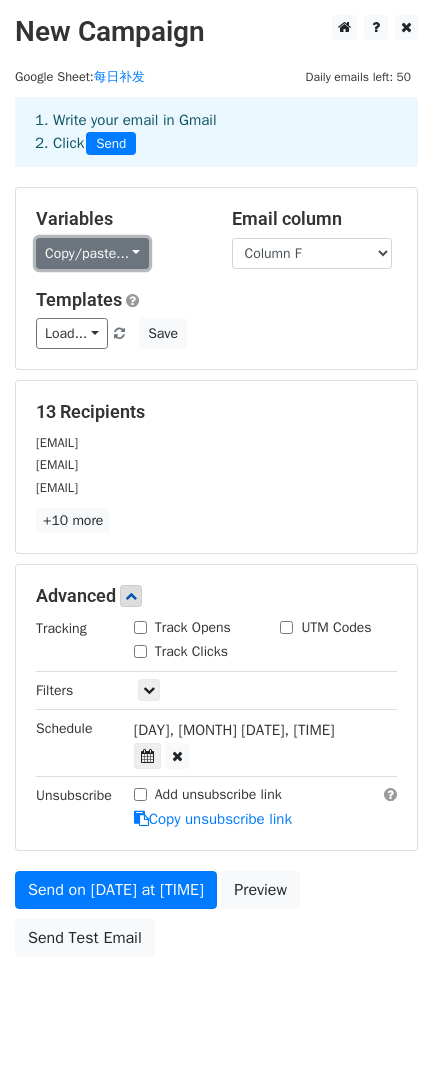 click on "Copy/paste..." at bounding box center (92, 253) 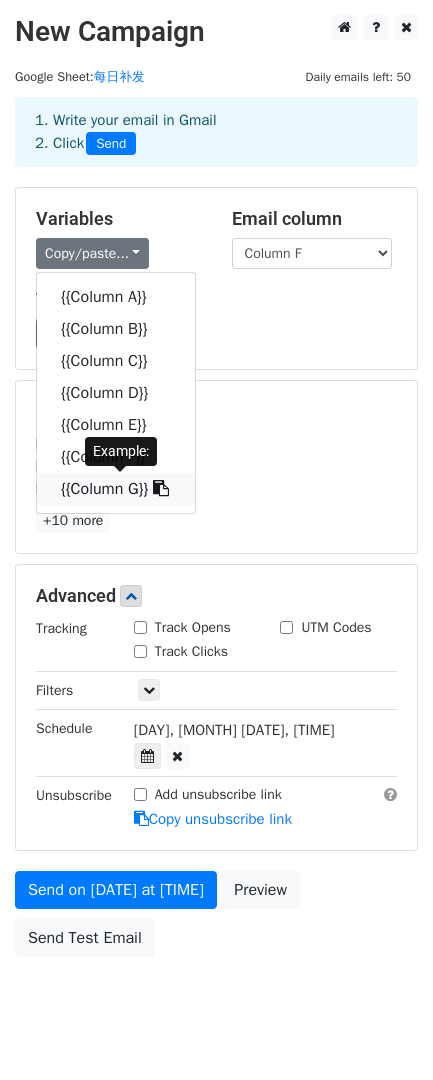 click on "{{Column G}}" at bounding box center (116, 489) 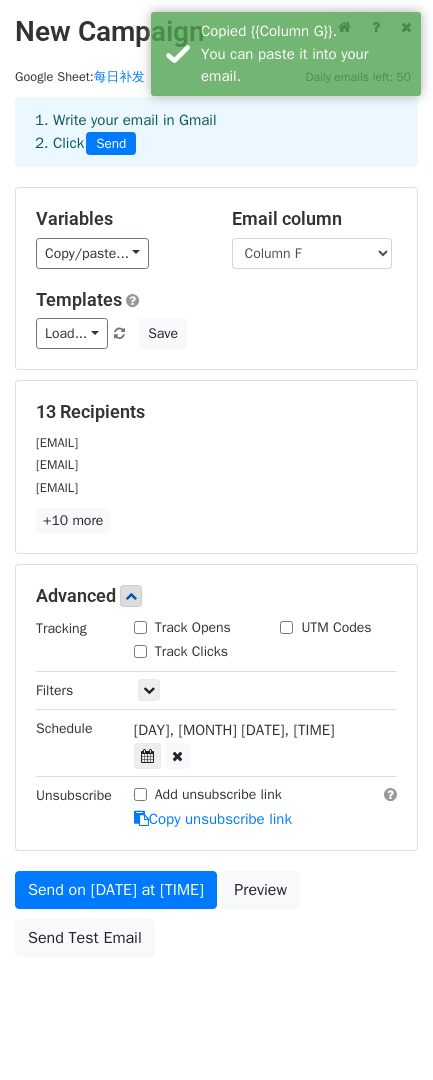 scroll, scrollTop: 25, scrollLeft: 0, axis: vertical 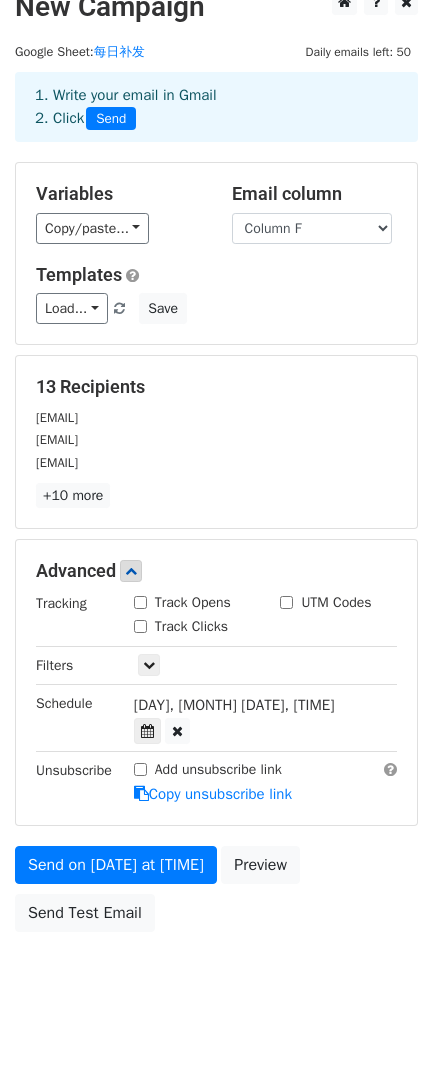 click on "Send on Aug 8 at 2:17pm
Preview
Send Test Email" at bounding box center [216, 894] 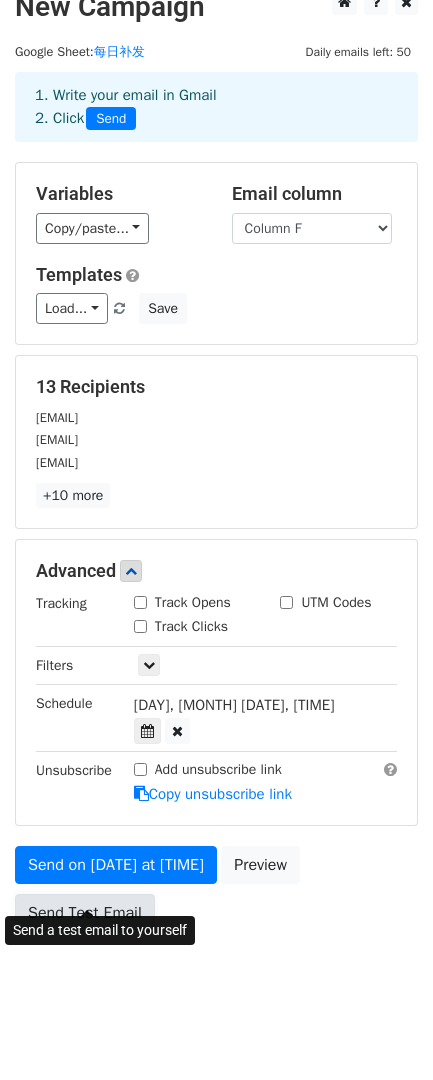 click on "Send Test Email" at bounding box center [85, 913] 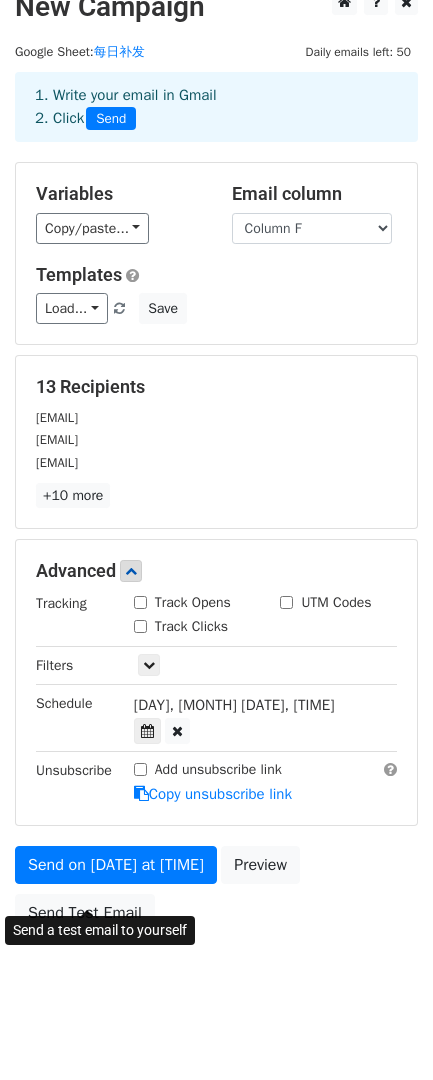 click on "Track Opens" at bounding box center [193, 602] 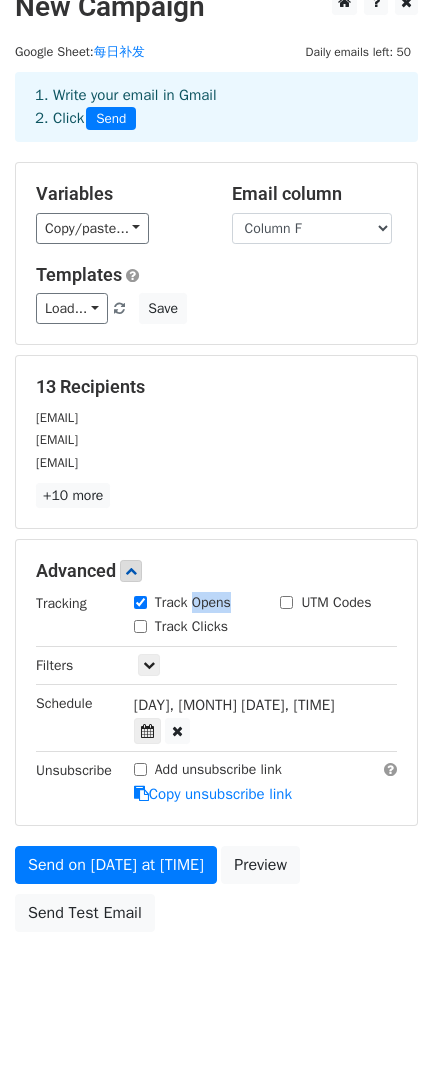 click on "Track Opens" at bounding box center [193, 602] 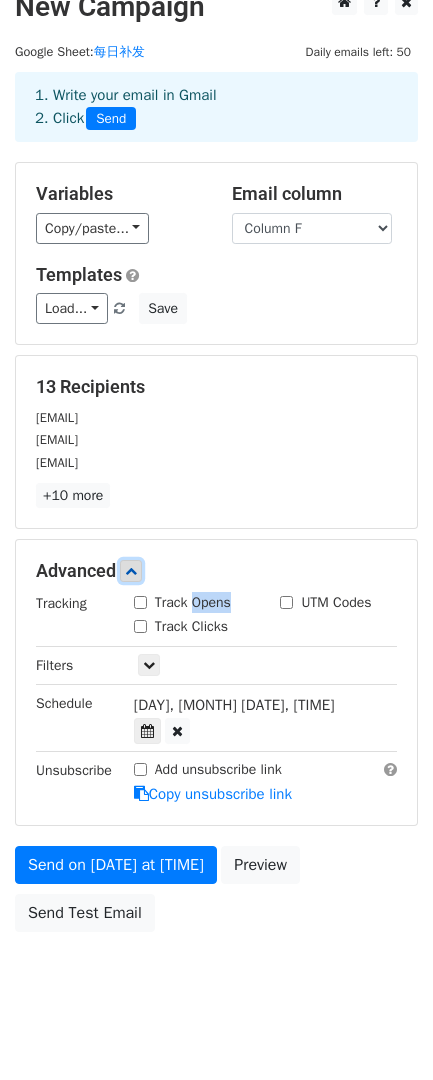 click at bounding box center (131, 571) 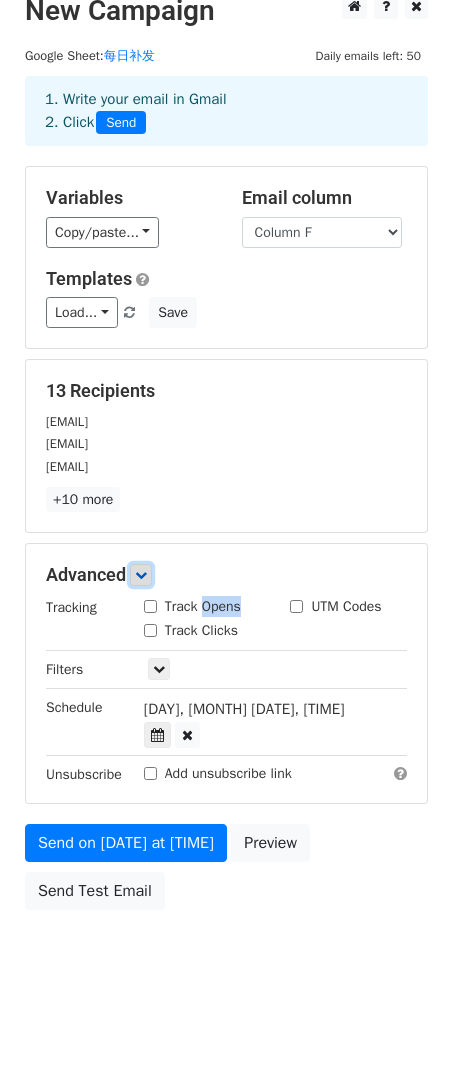 scroll, scrollTop: 0, scrollLeft: 0, axis: both 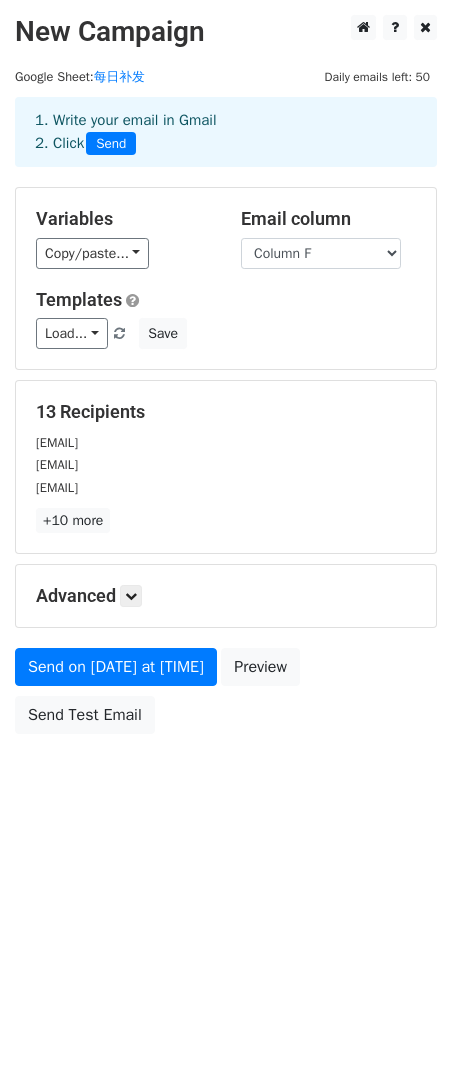 click on "New Campaign
Daily emails left: 50
Google Sheet:
每日补发
1. Write your email in Gmail
2. Click
Send
Variables
Copy/paste...
{{Column A}}
{{Column B}}
{{Column C}}
{{Column D}}
{{Column E}}
{{Column F}}
{{Column G}}
Email column
Column A
Column B
Column C
Column D
Column E
Column F
Column G
Templates
Load...
No templates saved
Save
13 Recipients
clairealmondd@gmail.com
Yuungalimgmt@gmail.com
mbslagel03@gmail.com
+10 more
13 Recipients
×
clairealmondd@gmail.com
Yuungalimgmt@gmail.com
mbslagel03@gmail.com
juliesbeautybydesign@gmail.com
mandyscollabs@gmail.com
maryam_alnasiri@yahoo.com
flavia@clementinegroup.co
Peytonsama@grail-talent.com
leahleclerc@thesociablesociety.com" at bounding box center [226, 540] 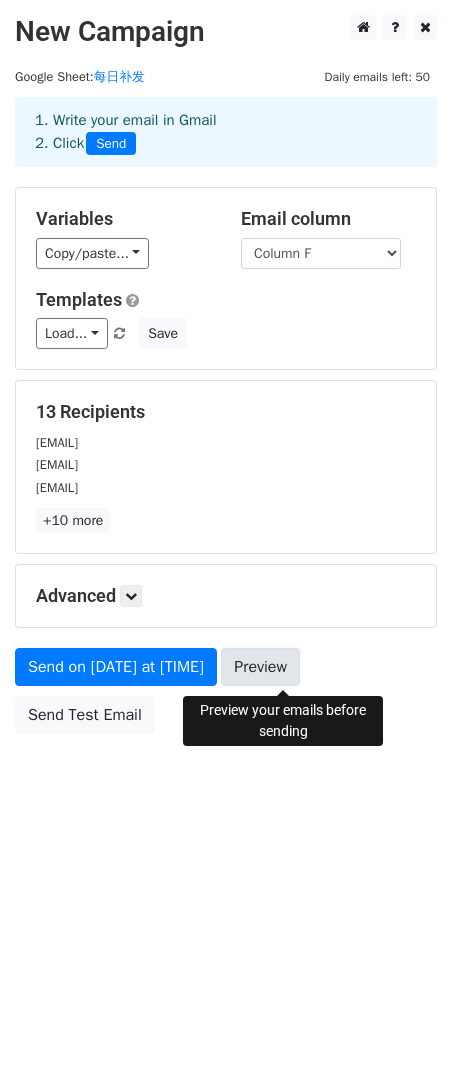 click on "Preview" at bounding box center (260, 667) 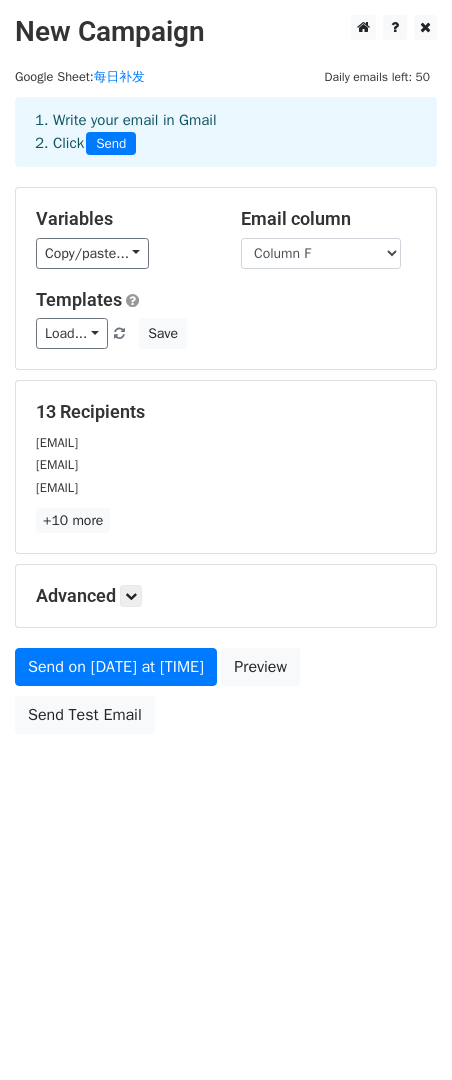 click on "Variables" at bounding box center (123, 219) 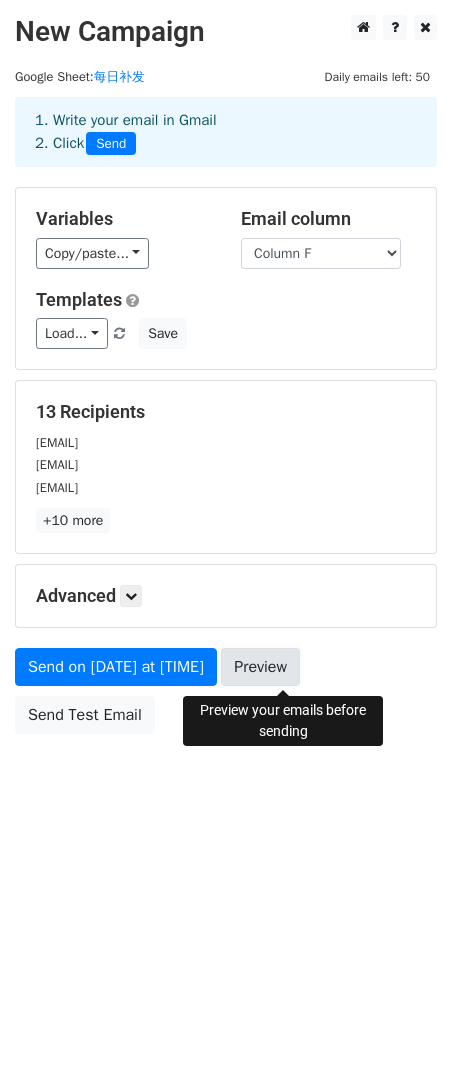 click on "Preview" at bounding box center [260, 667] 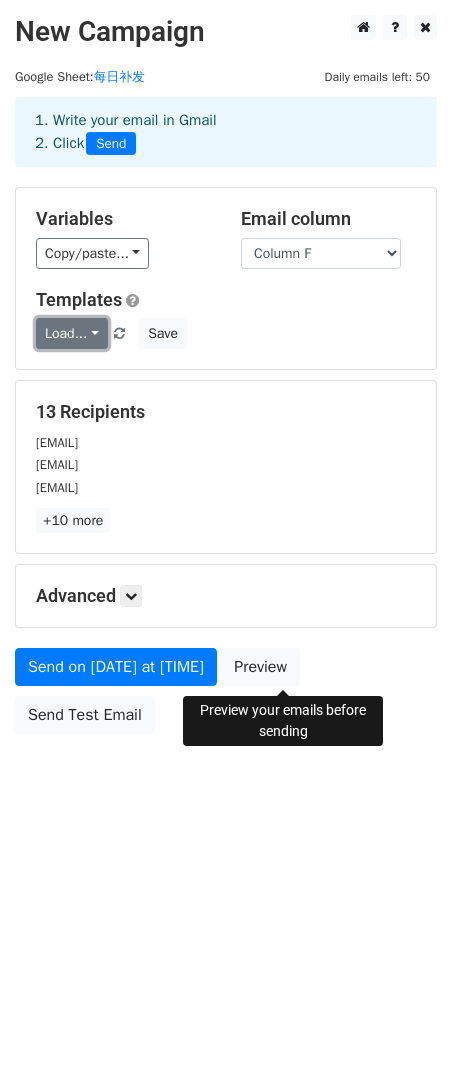 click on "Load..." at bounding box center [72, 333] 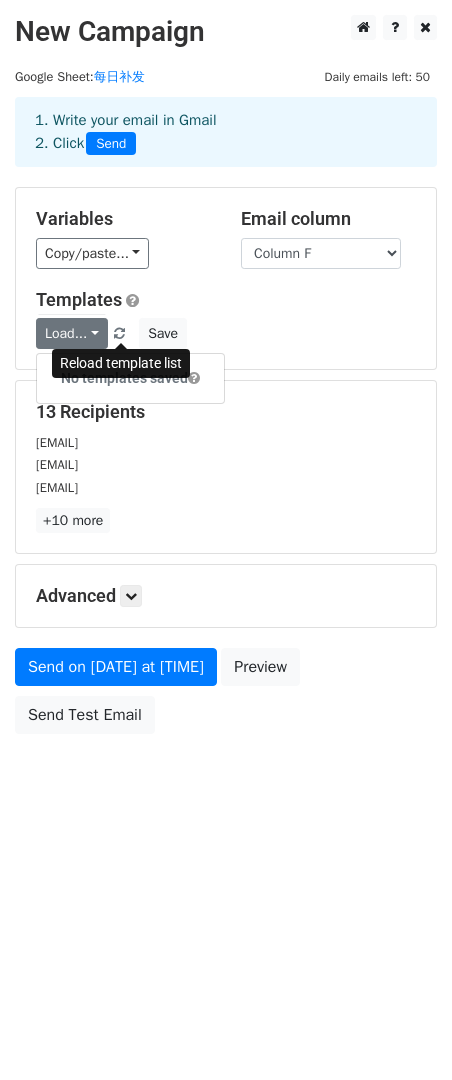 click at bounding box center (119, 334) 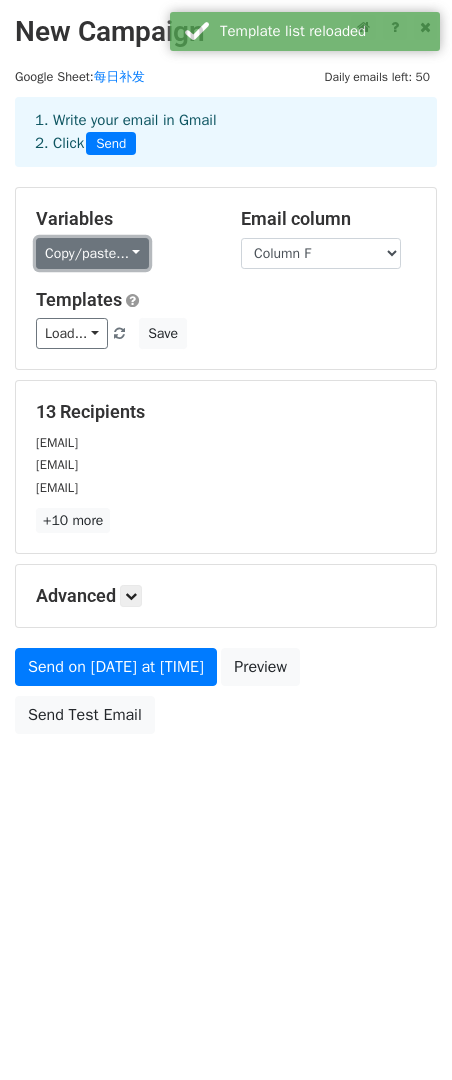 click on "Copy/paste..." at bounding box center (92, 253) 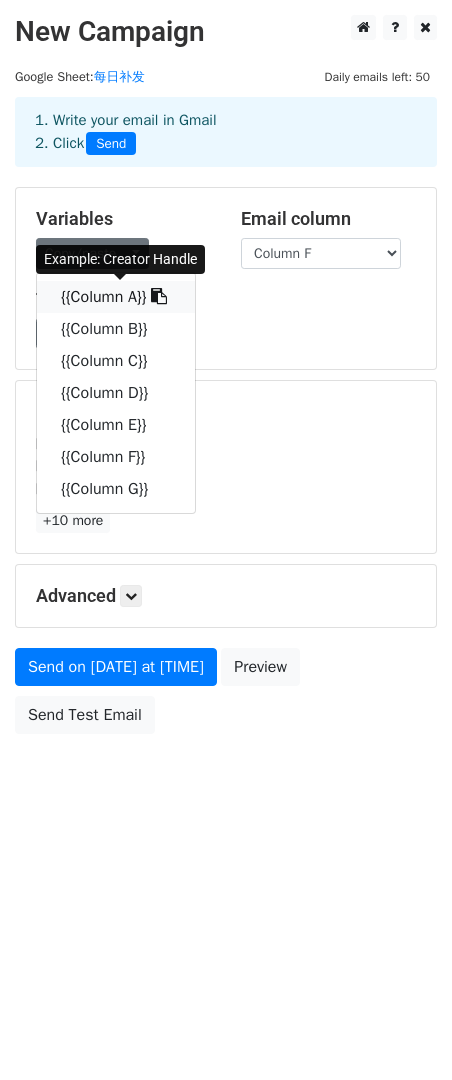 click on "{{Column A}}" at bounding box center (116, 297) 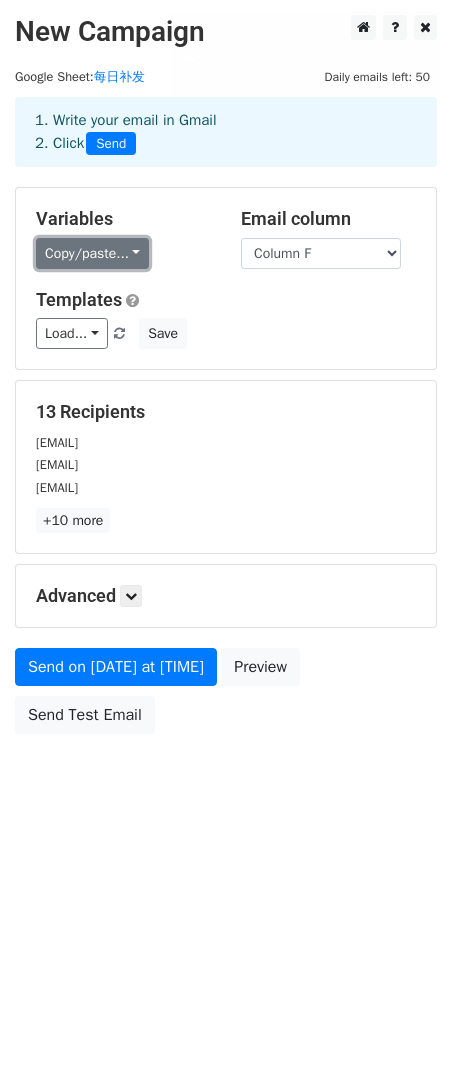 click on "Copy/paste..." at bounding box center (92, 253) 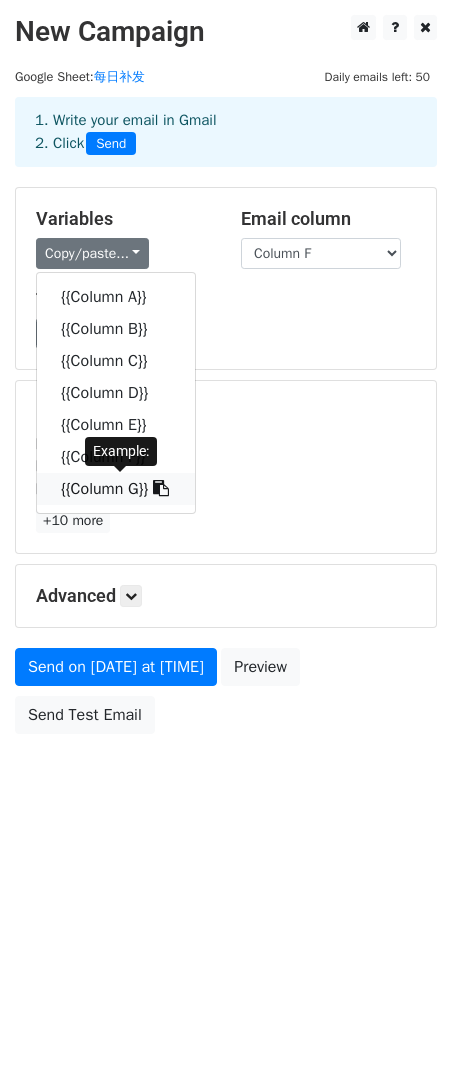 click on "{{Column G}}" at bounding box center (116, 489) 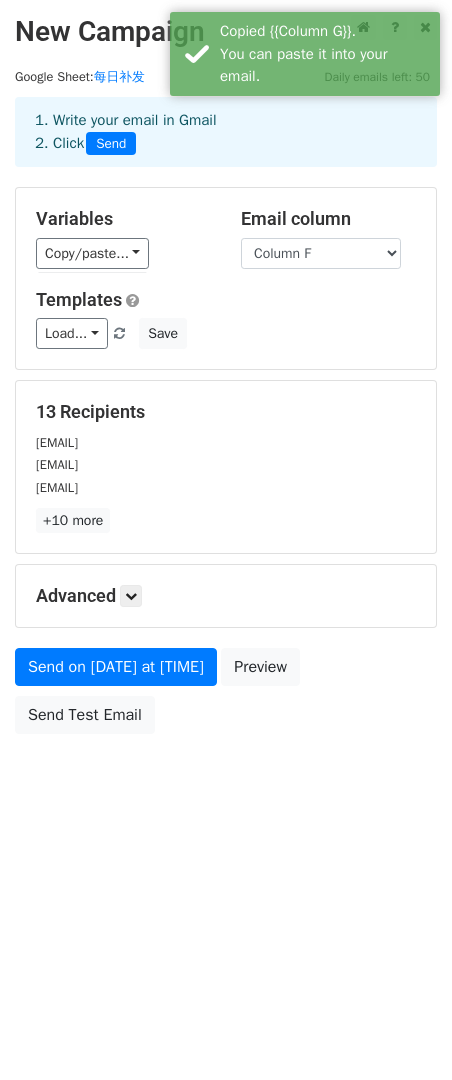 drag, startPoint x: 124, startPoint y: 224, endPoint x: 22, endPoint y: 222, distance: 102.01961 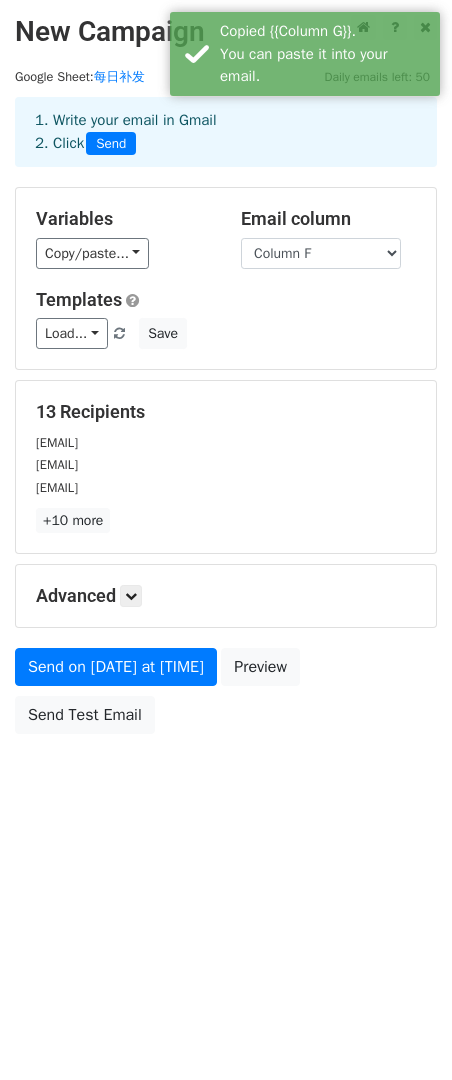 click on "Variables" at bounding box center (123, 219) 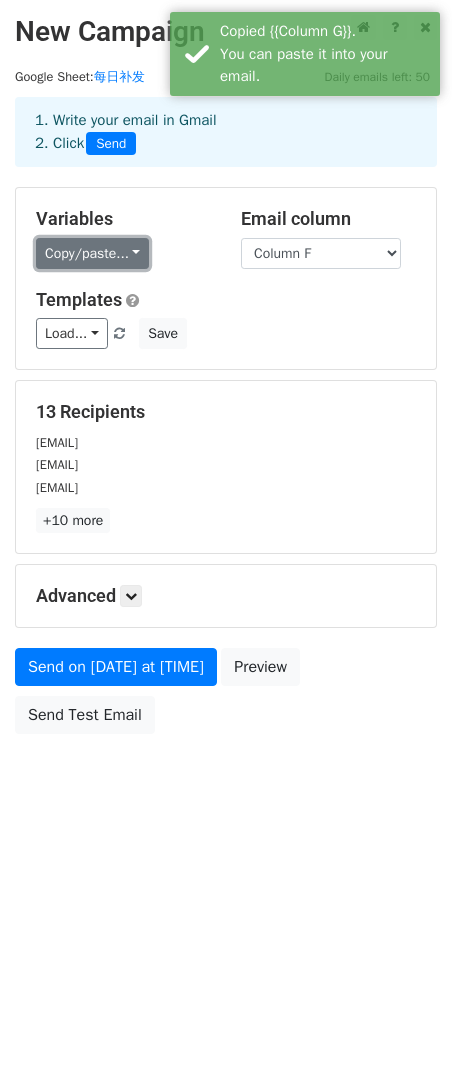 click on "Copy/paste..." at bounding box center (92, 253) 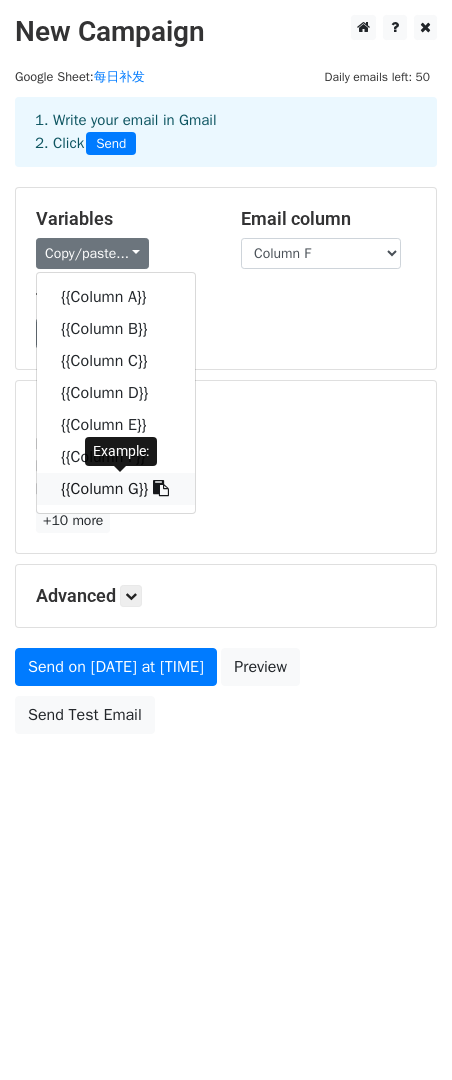 click at bounding box center (161, 488) 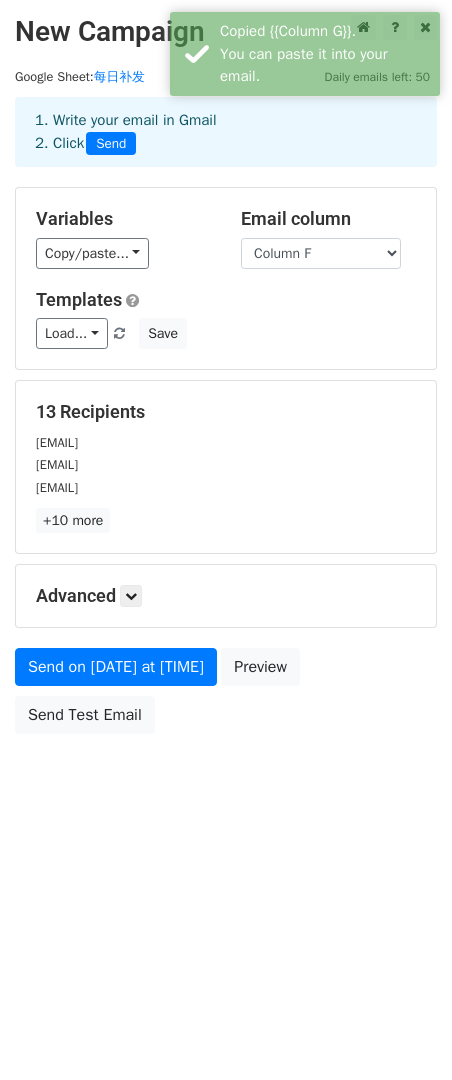 click on "Send on Aug 8 at 2:17pm
Preview
Send Test Email" at bounding box center [226, 696] 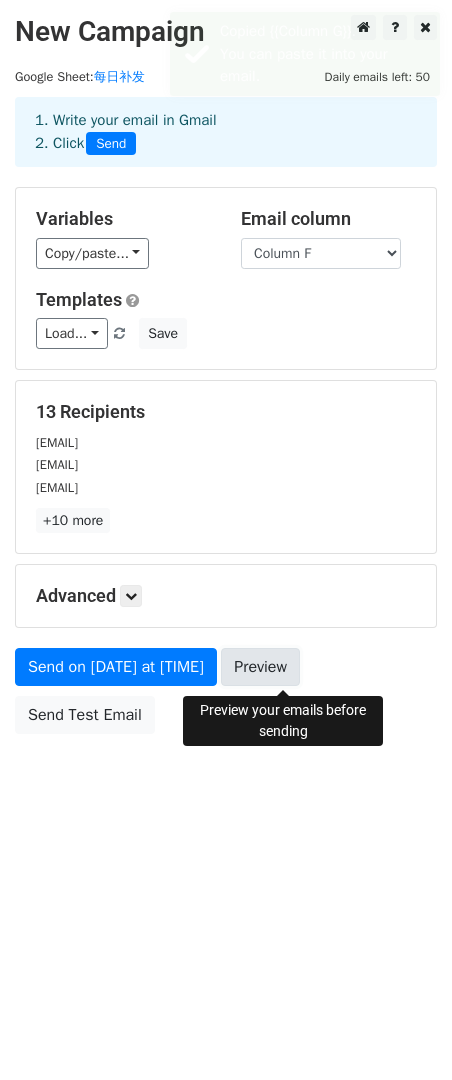 click on "Preview" at bounding box center [260, 667] 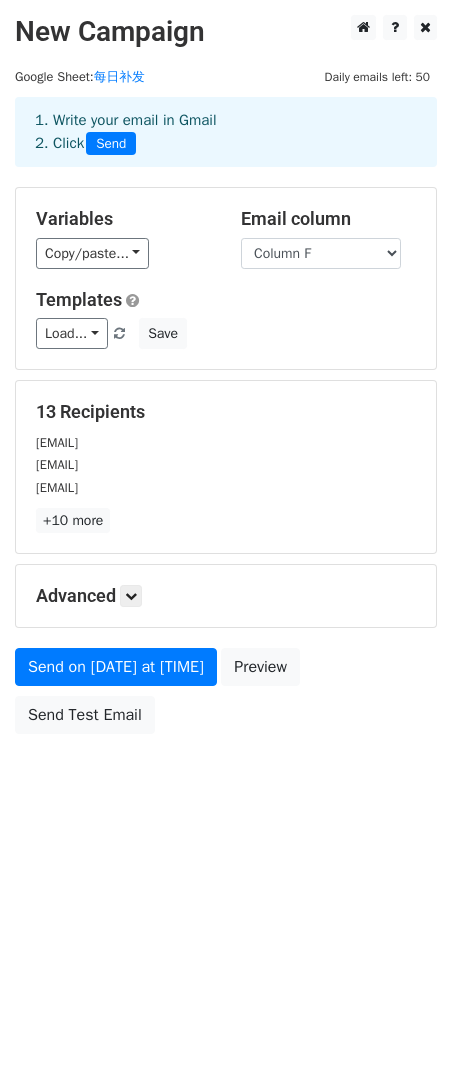 click on "New Campaign
Daily emails left: 50
Google Sheet:
每日补发
1. Write your email in Gmail
2. Click
Send
Variables
Copy/paste...
{{Column A}}
{{Column B}}
{{Column C}}
{{Column D}}
{{Column E}}
{{Column F}}
{{Column G}}
Email column
Column A
Column B
Column C
Column D
Column E
Column F
Column G
Templates
Load...
No templates saved
Save
13 Recipients
clairealmondd@gmail.com
Yuungalimgmt@gmail.com
mbslagel03@gmail.com
+10 more
13 Recipients
×
clairealmondd@gmail.com
Yuungalimgmt@gmail.com
mbslagel03@gmail.com
juliesbeautybydesign@gmail.com
mandyscollabs@gmail.com
maryam_alnasiri@yahoo.com
flavia@clementinegroup.co
Peytonsama@grail-talent.com
leahleclerc@thesociablesociety.com" at bounding box center (226, 540) 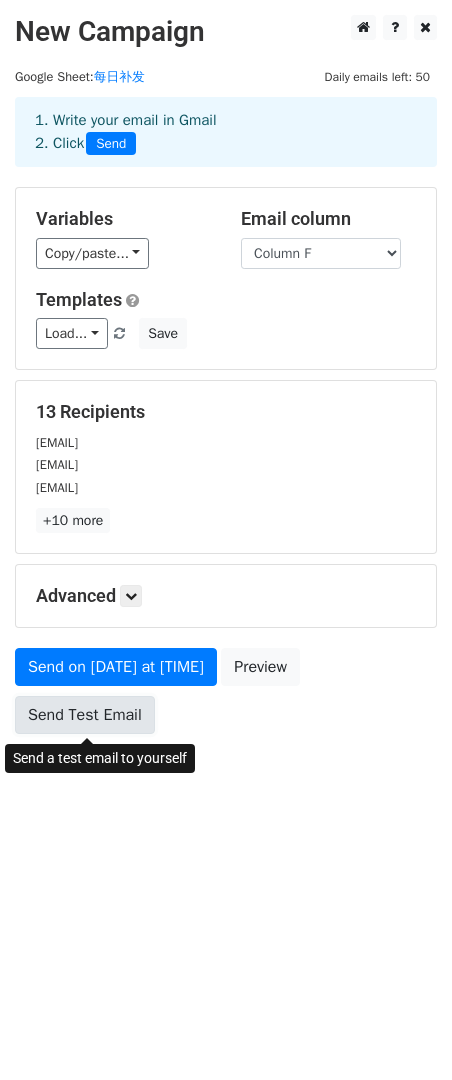 click on "Send Test Email" at bounding box center [85, 715] 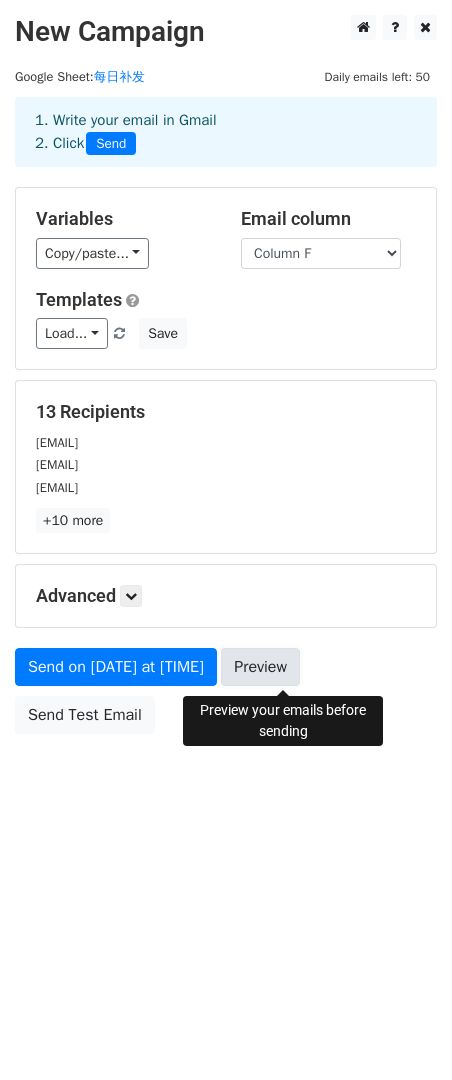 click on "Preview" at bounding box center (260, 667) 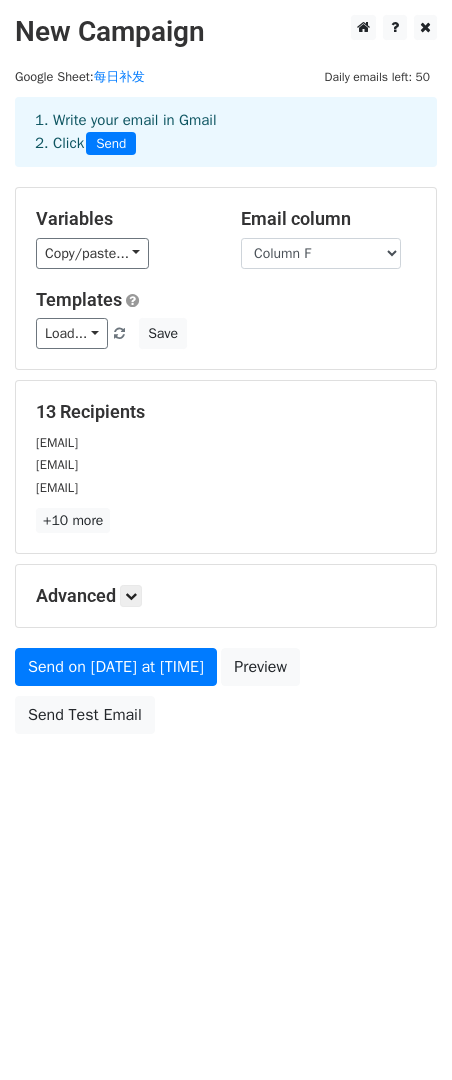 click on "Send on Aug 8 at 2:17pm
Preview
Send Test Email" at bounding box center (226, 696) 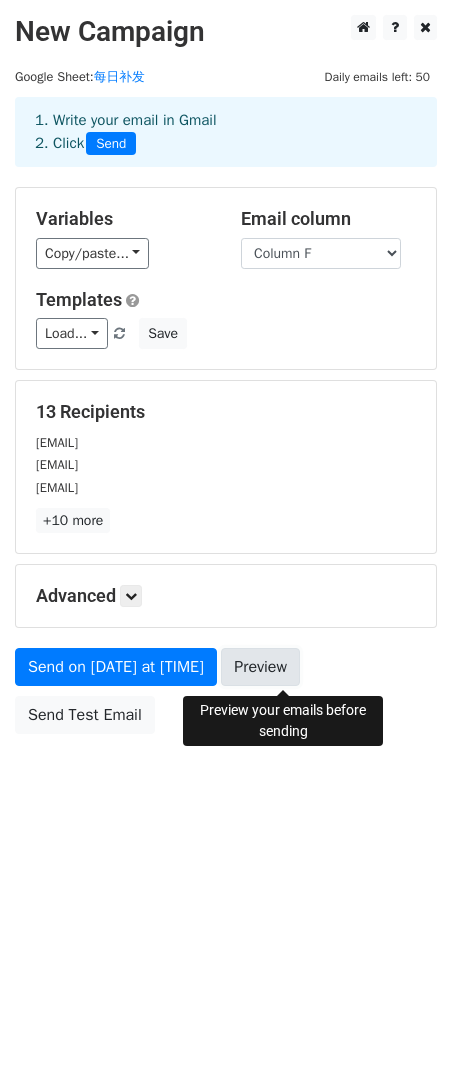 click on "Preview" at bounding box center (260, 667) 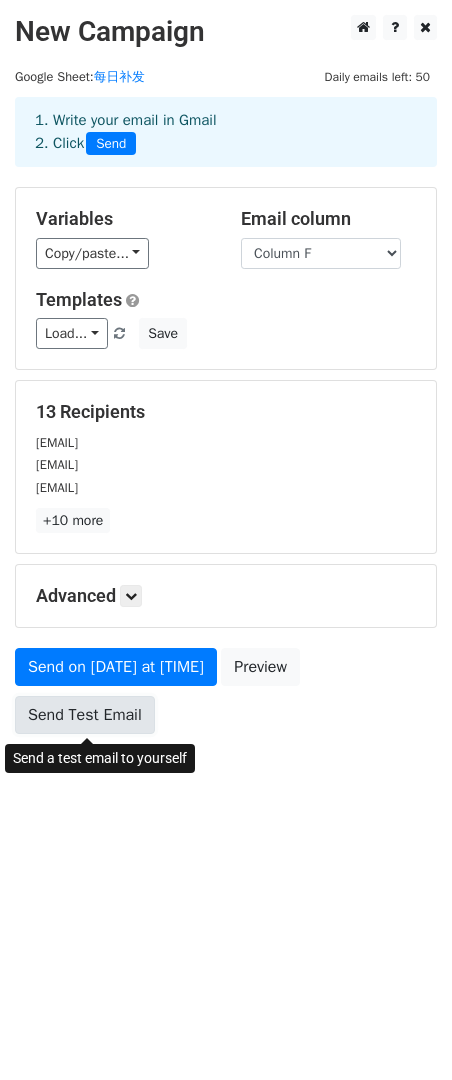 click on "Send Test Email" at bounding box center (85, 715) 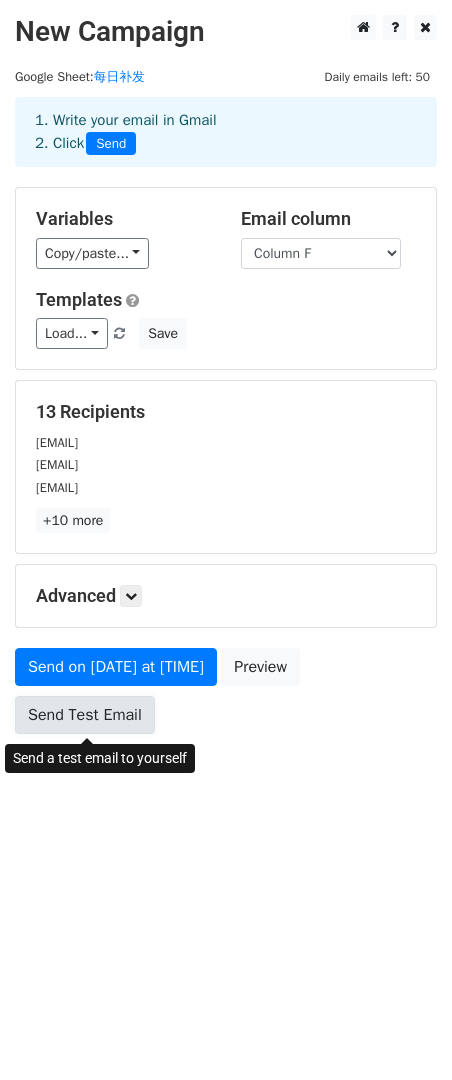 click on "Send Test Email" at bounding box center [85, 715] 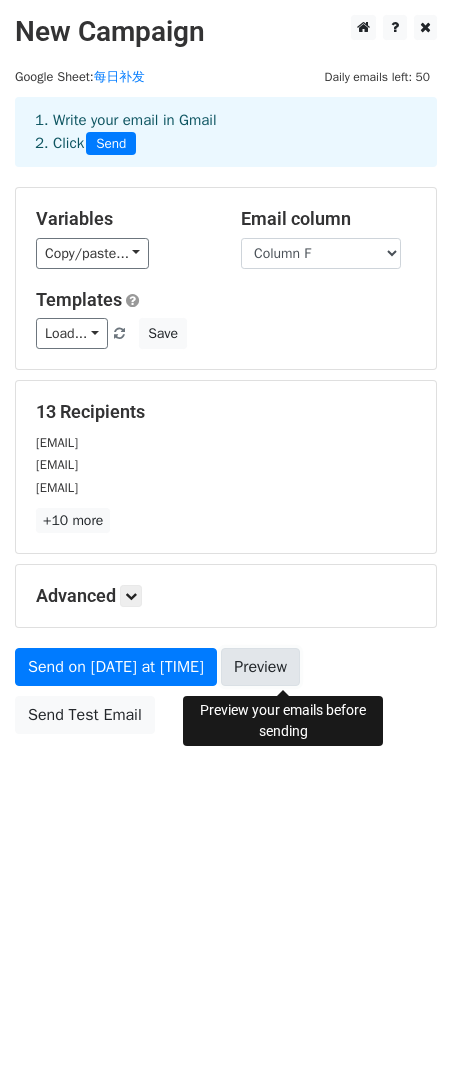 click on "Preview" at bounding box center (260, 667) 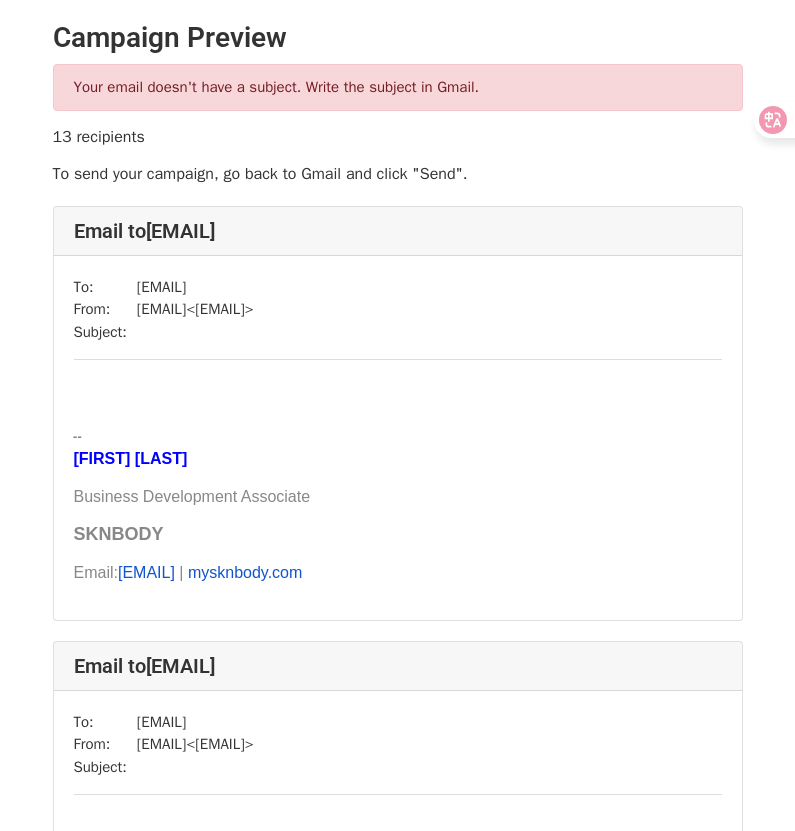 scroll, scrollTop: 0, scrollLeft: 0, axis: both 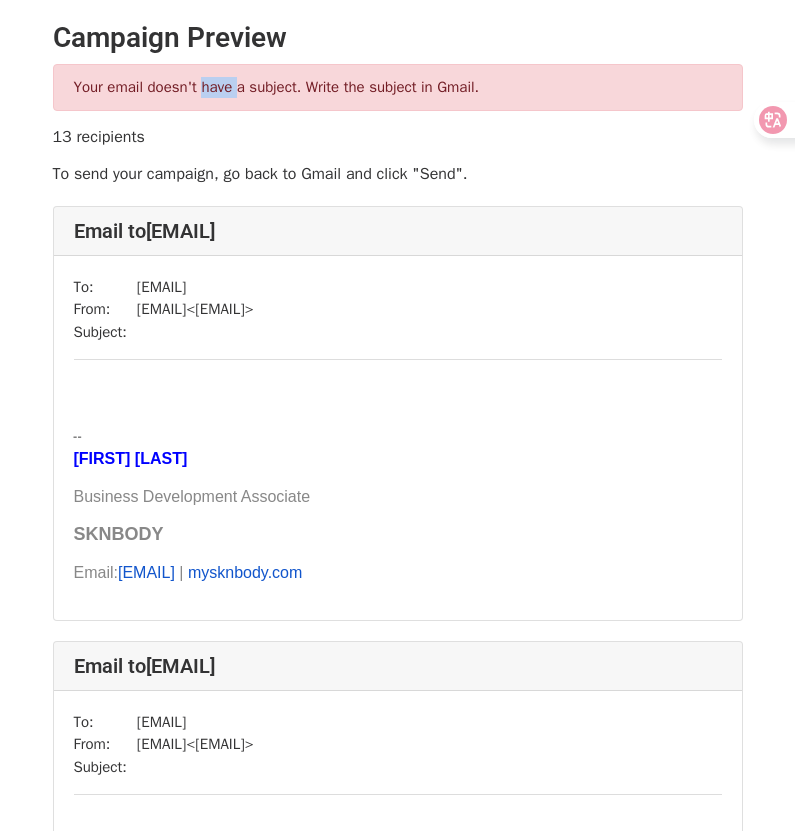 click on "Your email doesn't have a subject. Write the subject in Gmail." at bounding box center [398, 87] 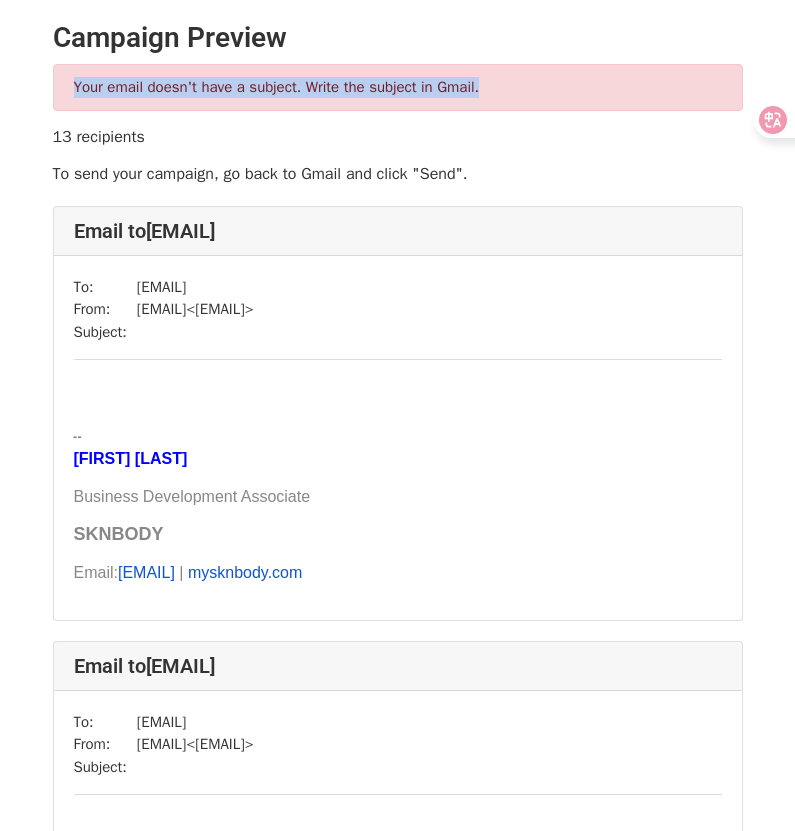 click on "Your email doesn't have a subject. Write the subject in Gmail." at bounding box center [398, 87] 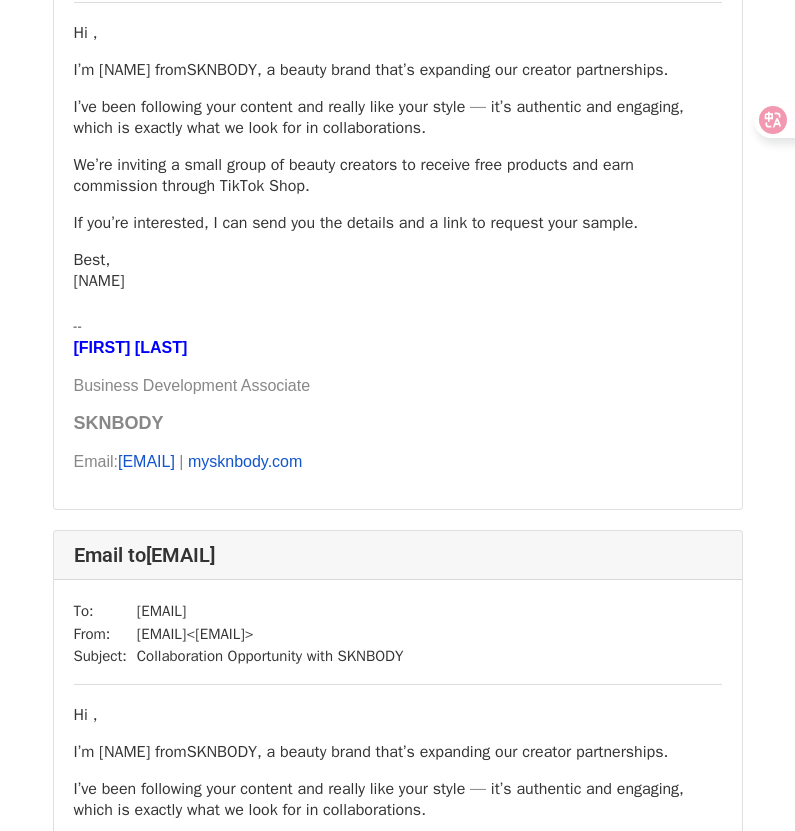 scroll, scrollTop: 300, scrollLeft: 0, axis: vertical 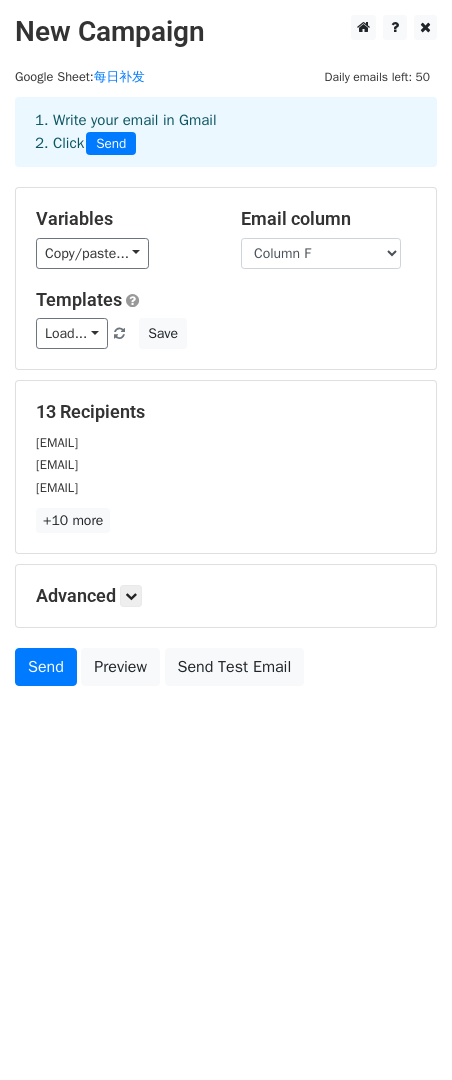click on "1. Write your email in Gmail
2. Click
Send" at bounding box center (226, 132) 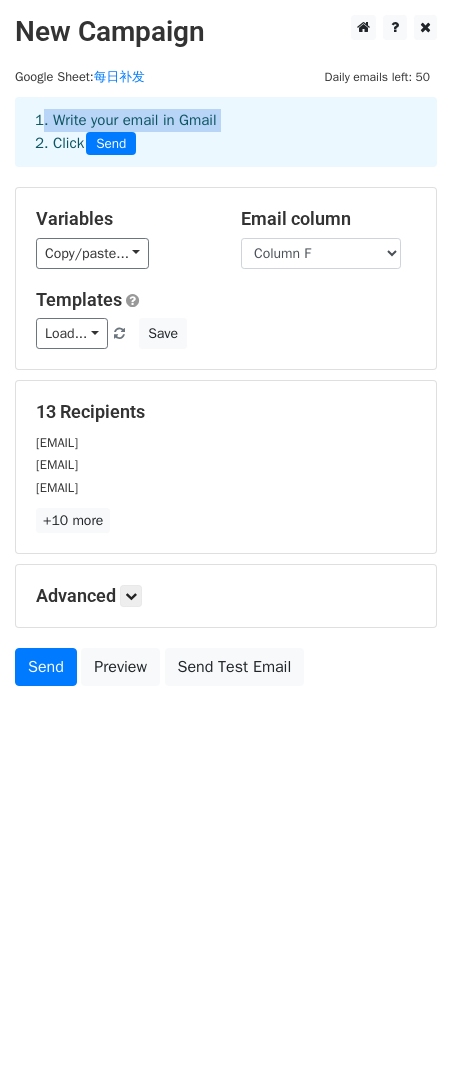 click on "1. Write your email in Gmail
2. Click
Send" at bounding box center [226, 132] 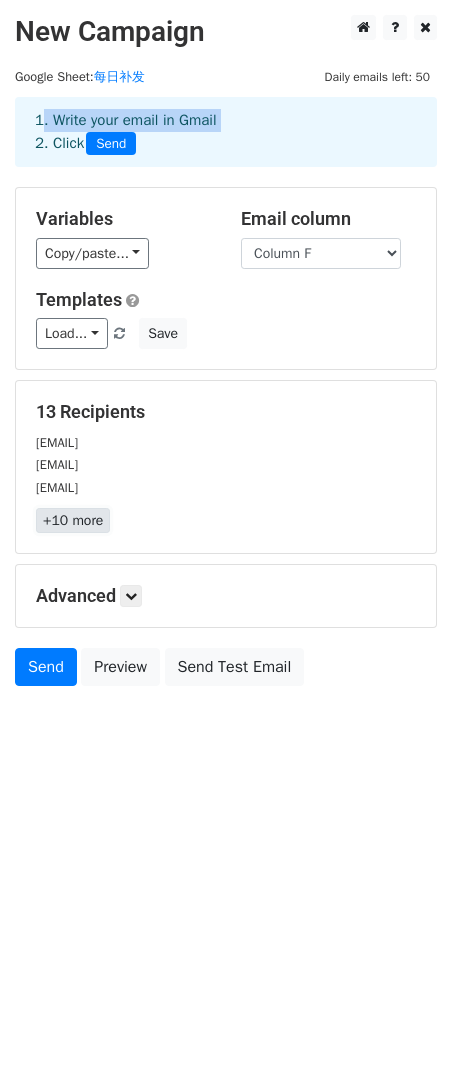 click on "+10 more" at bounding box center [73, 520] 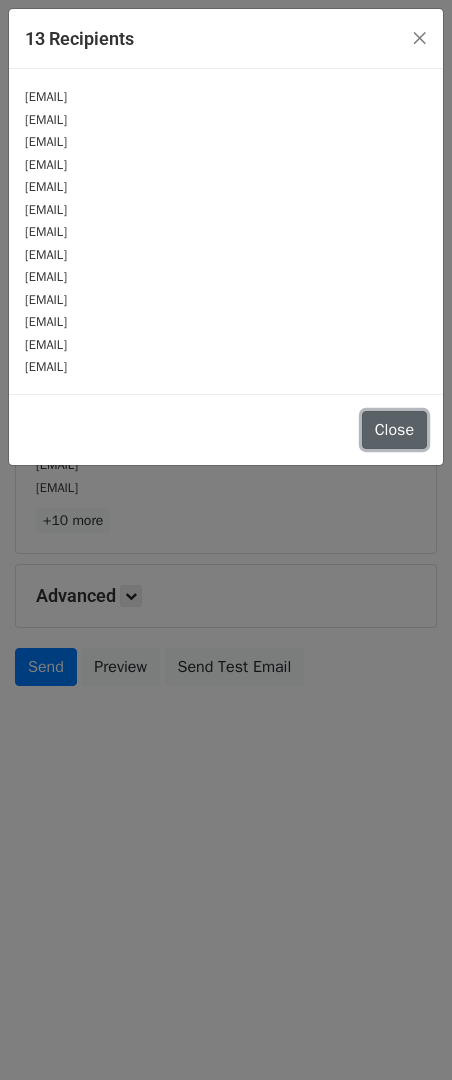 click on "Close" at bounding box center [394, 430] 